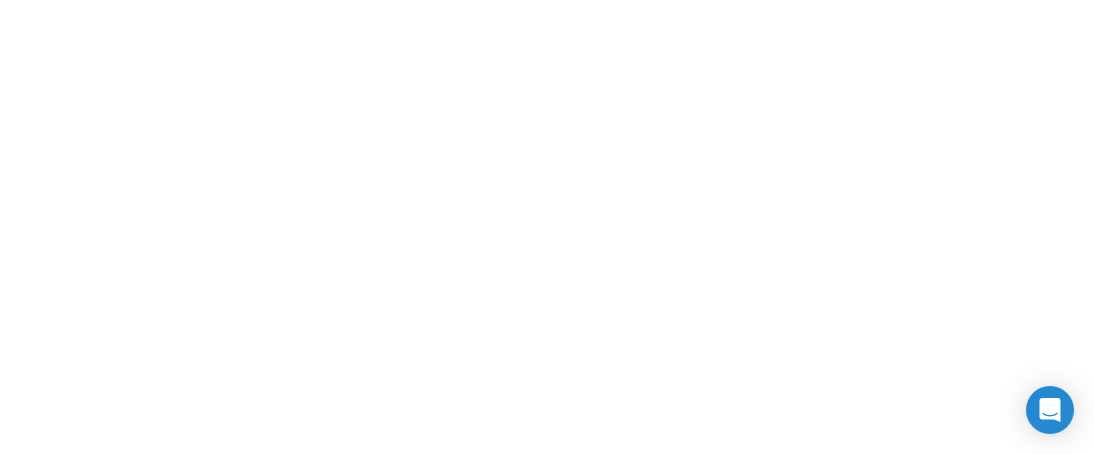scroll, scrollTop: 0, scrollLeft: 0, axis: both 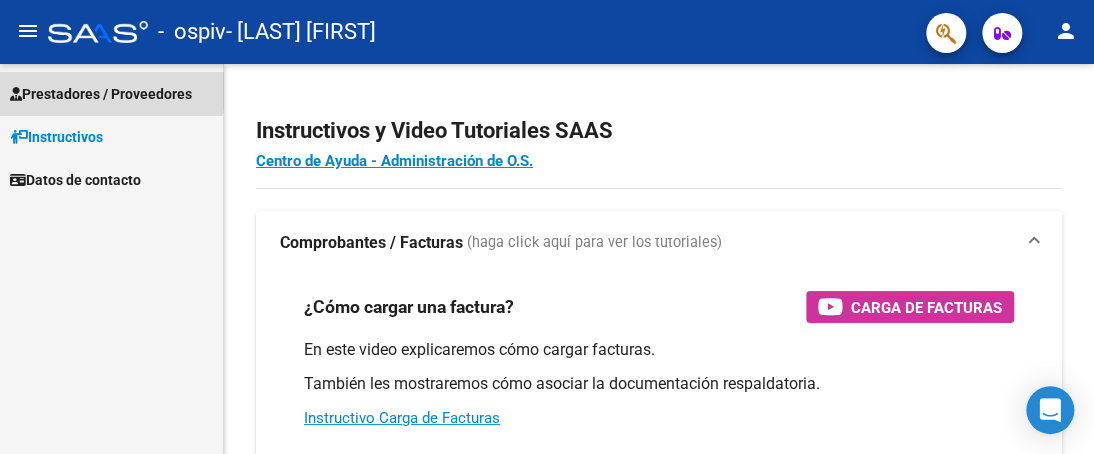 click on "Prestadores / Proveedores" at bounding box center (101, 94) 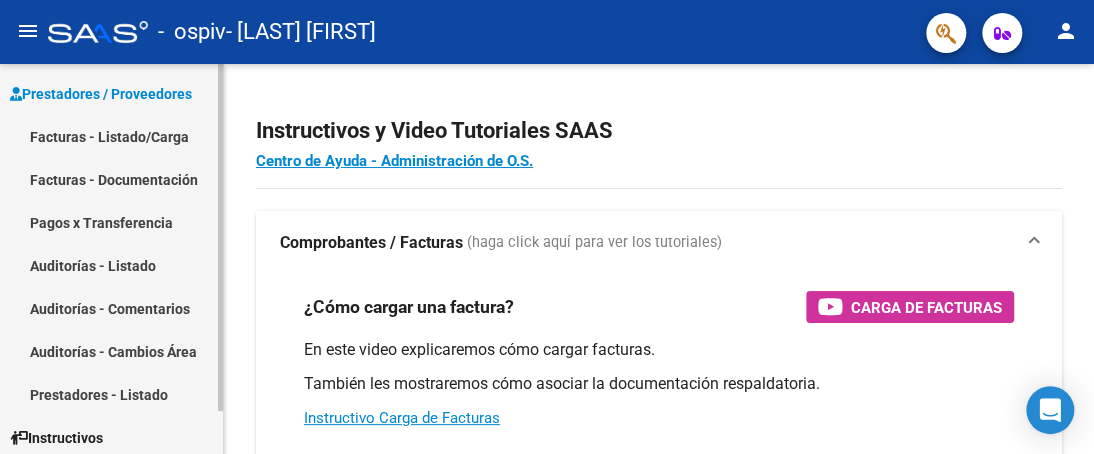 click on "Facturas - Listado/Carga" at bounding box center [111, 136] 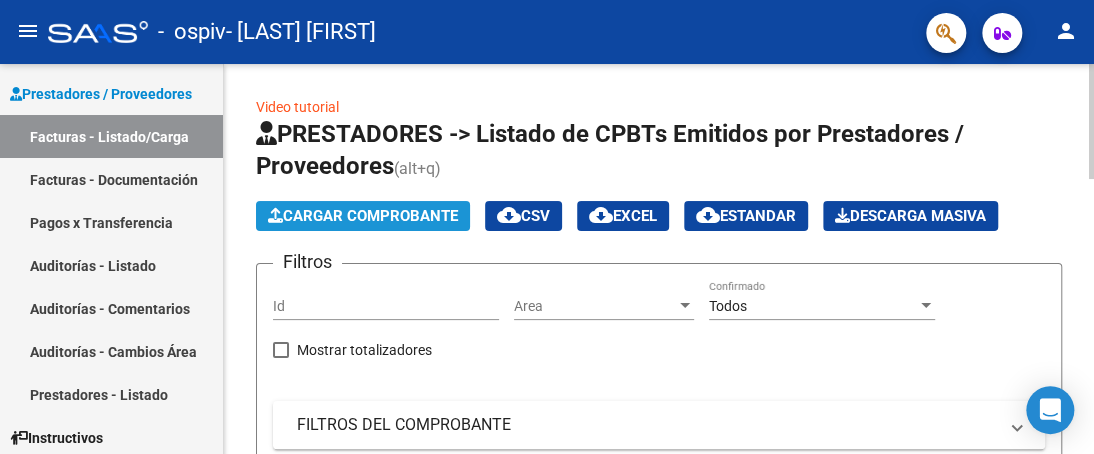 click on "Cargar Comprobante" 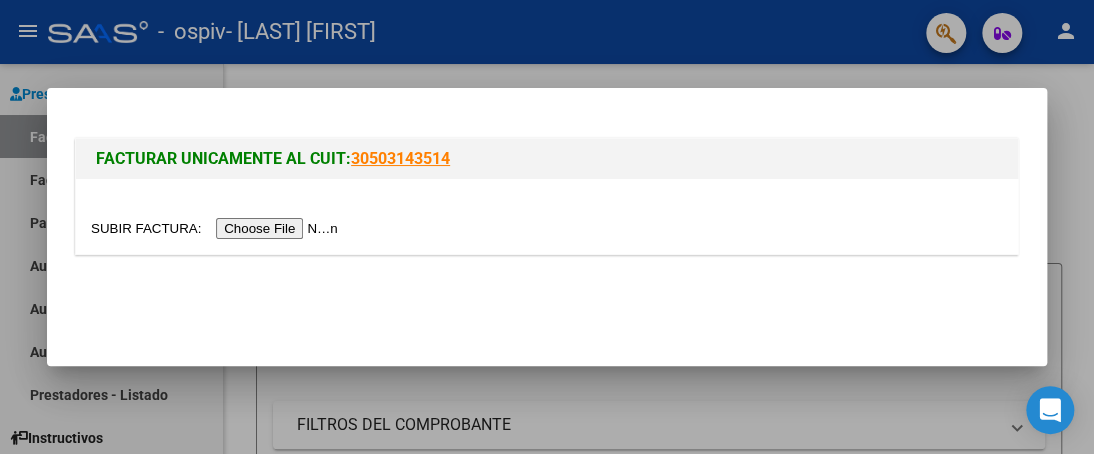 click at bounding box center (217, 228) 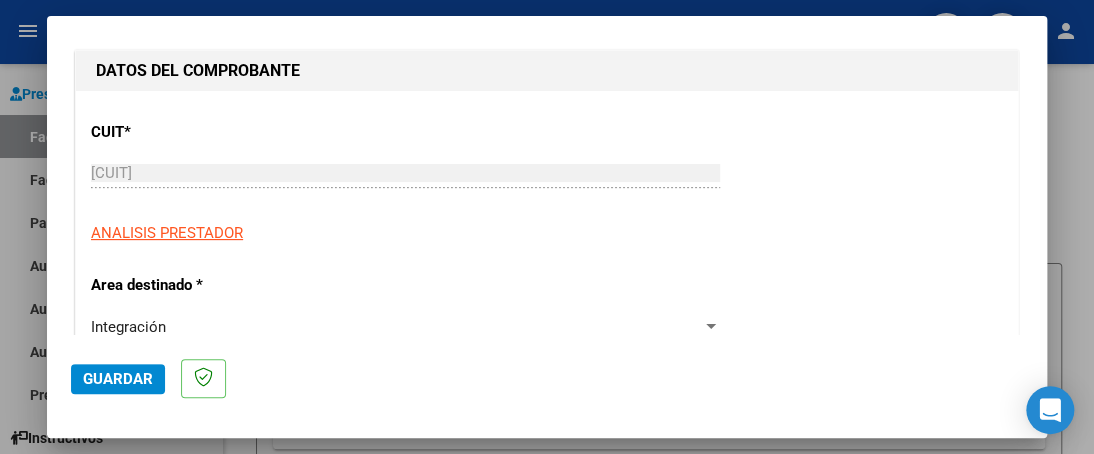 scroll, scrollTop: 500, scrollLeft: 0, axis: vertical 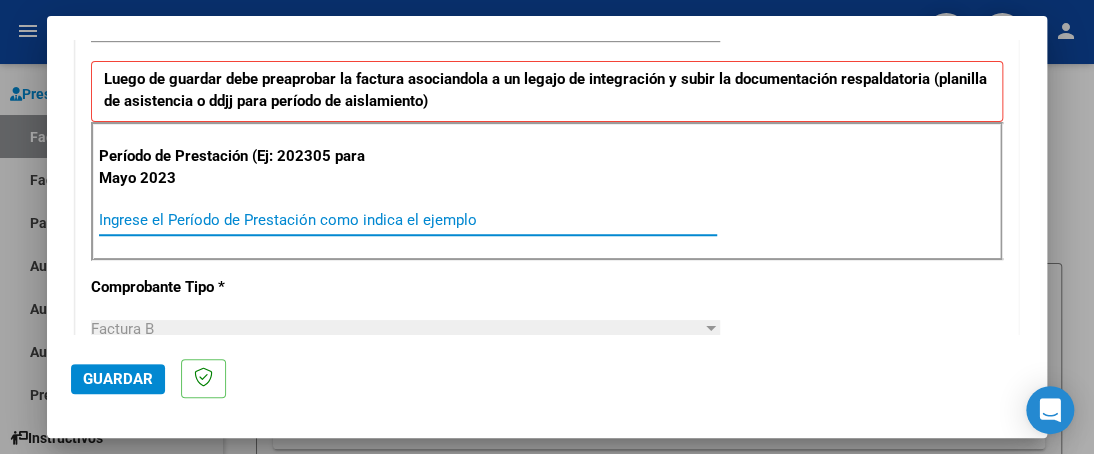 click on "Ingrese el Período de Prestación como indica el ejemplo" at bounding box center (408, 220) 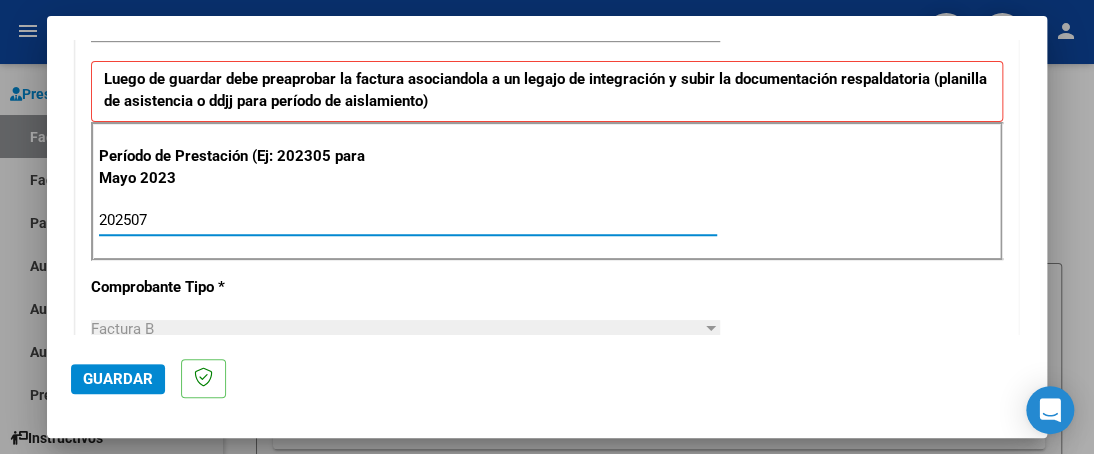 type on "202507" 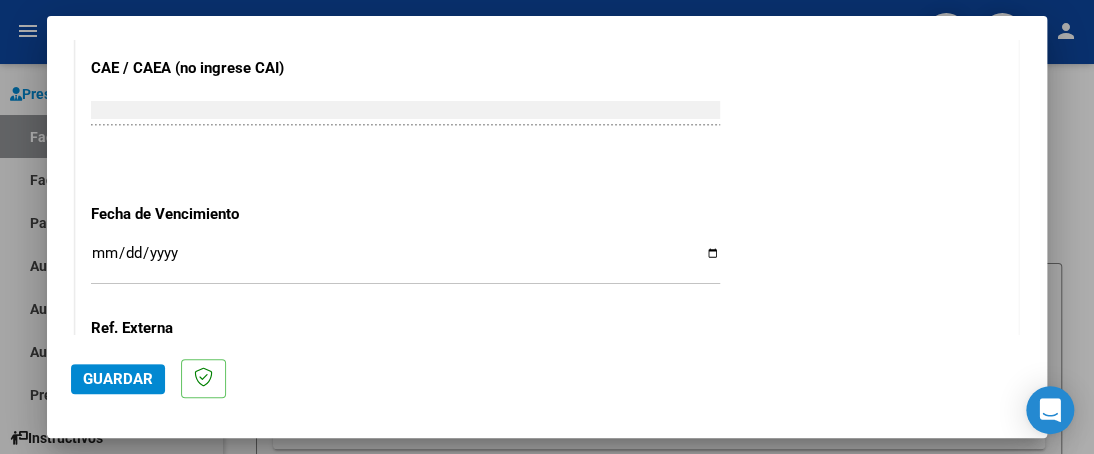 scroll, scrollTop: 1300, scrollLeft: 0, axis: vertical 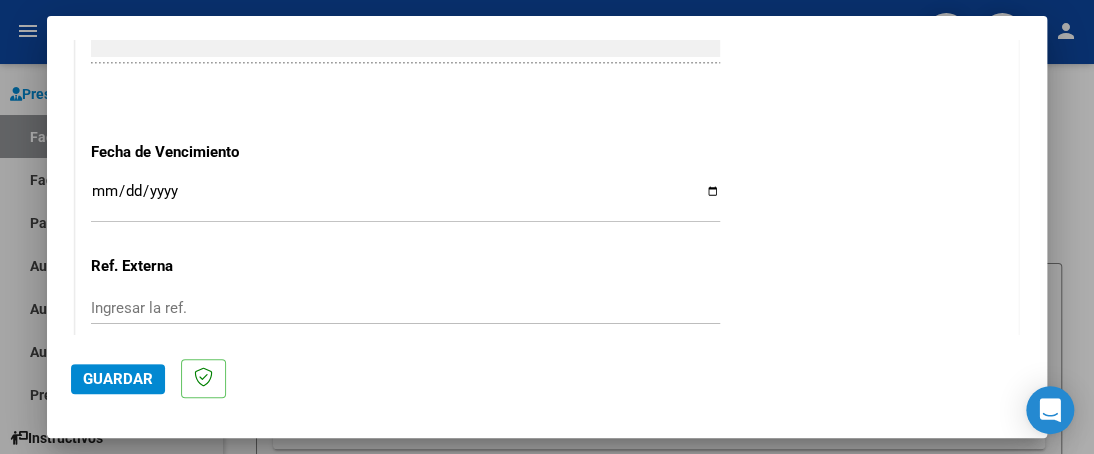 click on "Ingresar la fecha" at bounding box center (405, 199) 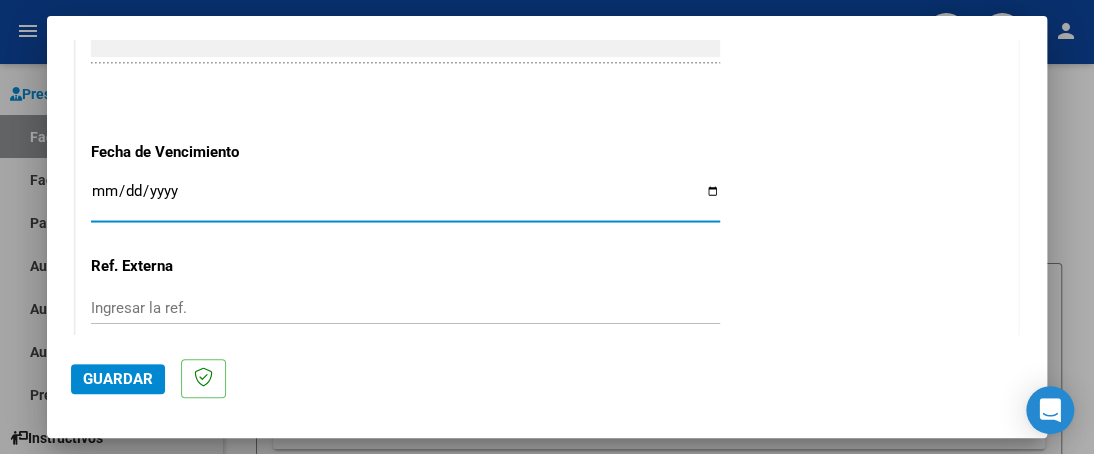 type on "2025-08-11" 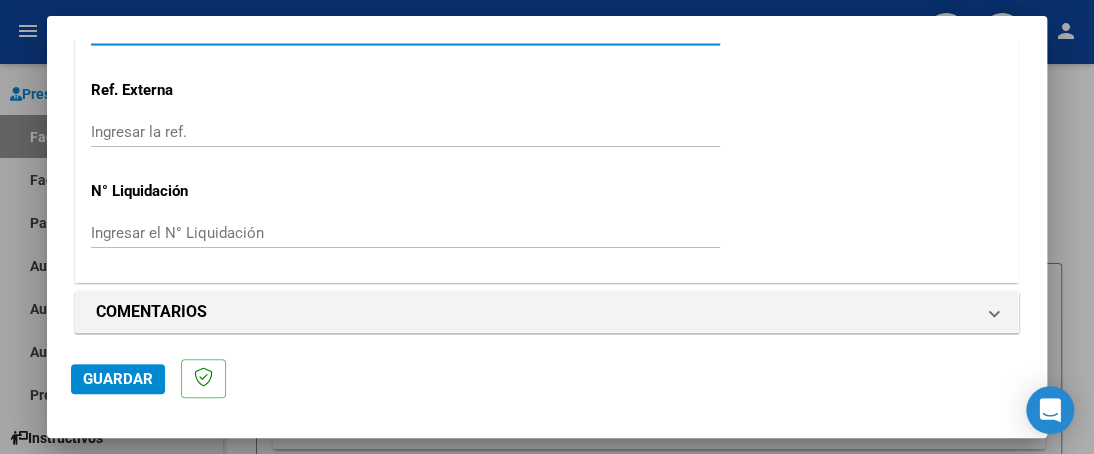 scroll, scrollTop: 1484, scrollLeft: 0, axis: vertical 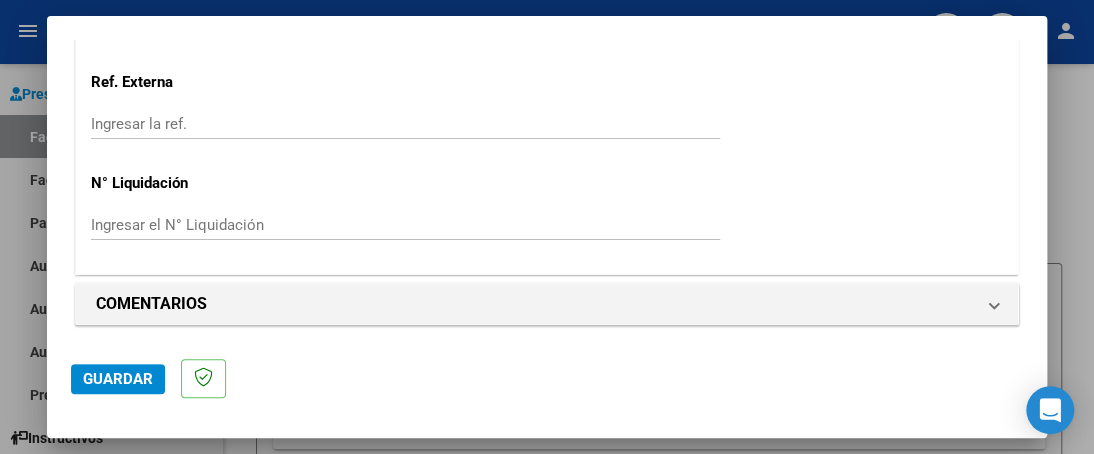 click on "Guardar" 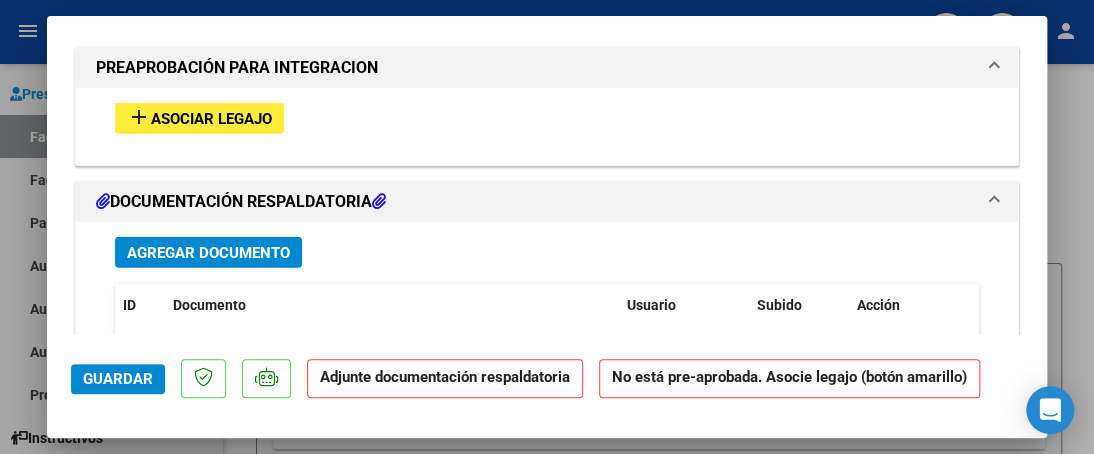 scroll, scrollTop: 1800, scrollLeft: 0, axis: vertical 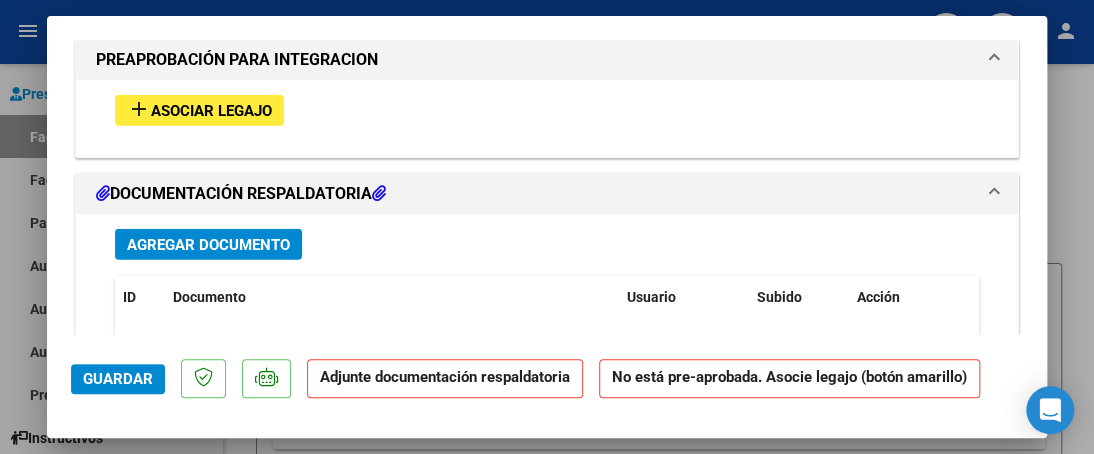 click on "Asociar Legajo" at bounding box center [211, 111] 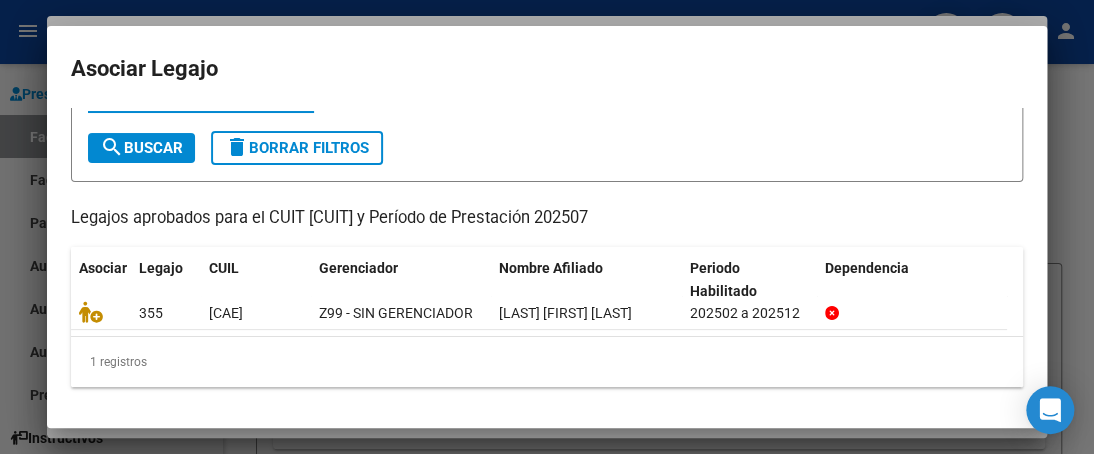scroll, scrollTop: 107, scrollLeft: 0, axis: vertical 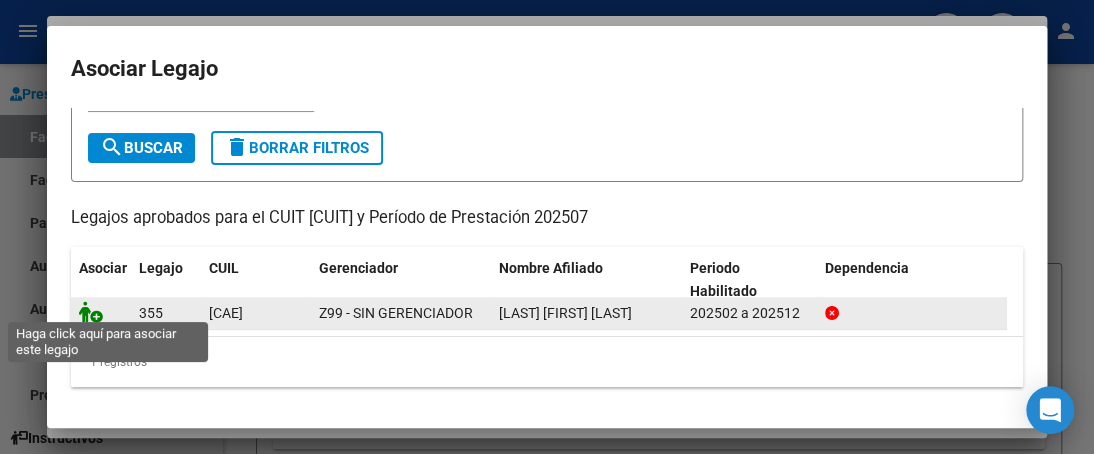 click 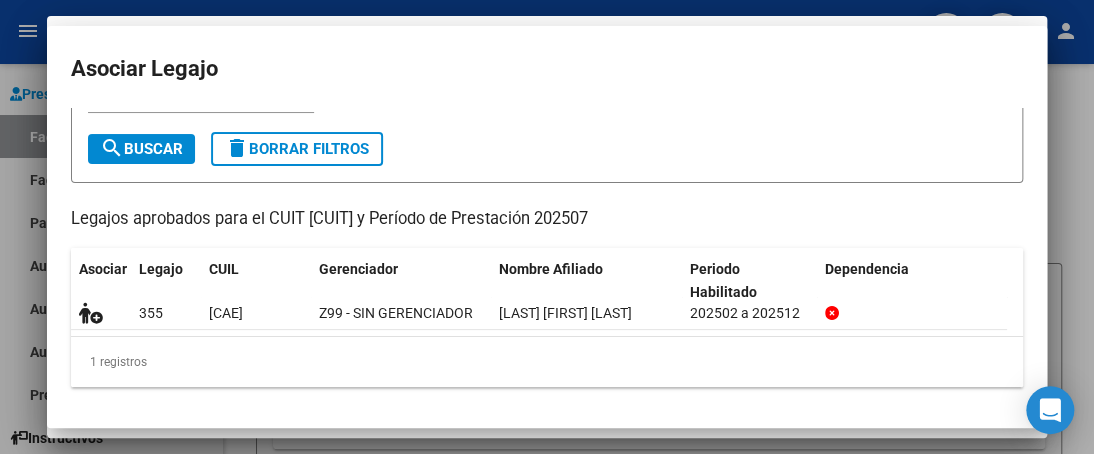 scroll, scrollTop: 1852, scrollLeft: 0, axis: vertical 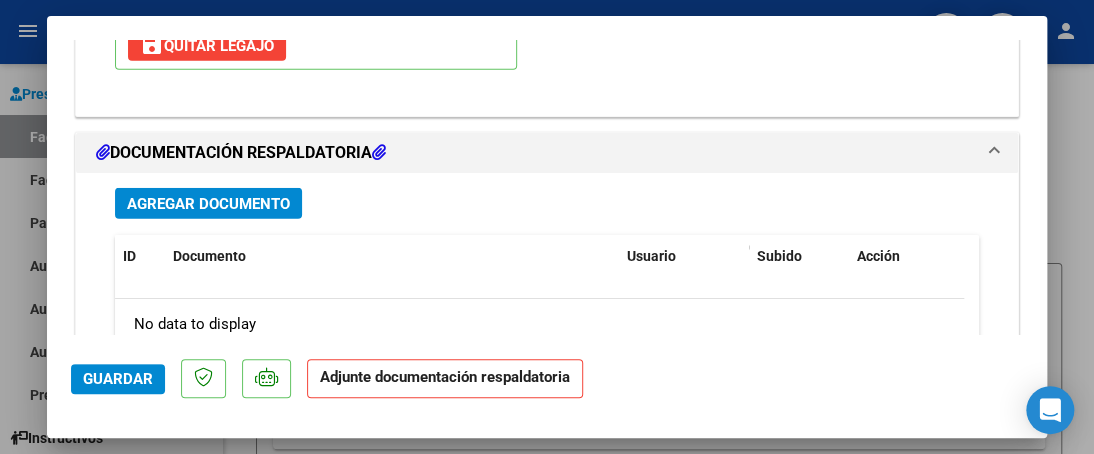 click on "Agregar Documento" at bounding box center (208, 204) 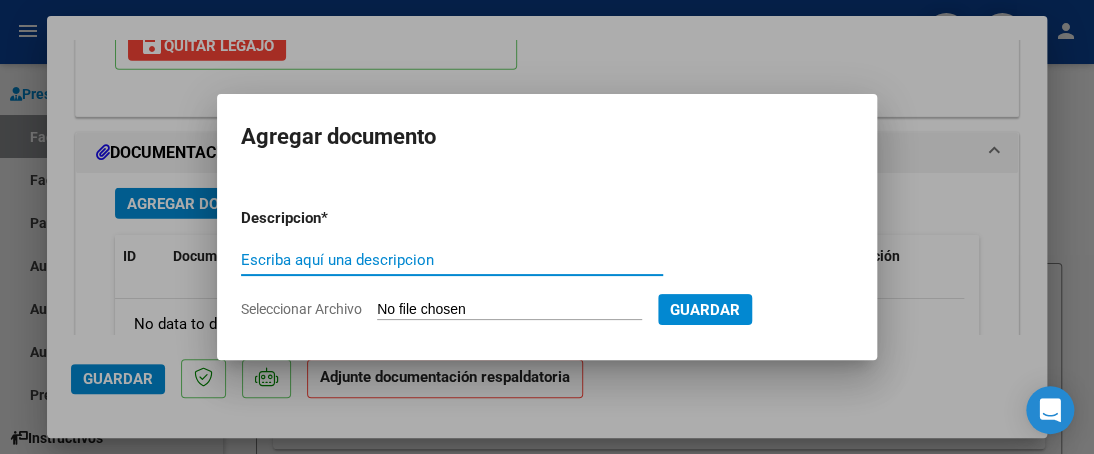 click on "Seleccionar Archivo" at bounding box center (509, 310) 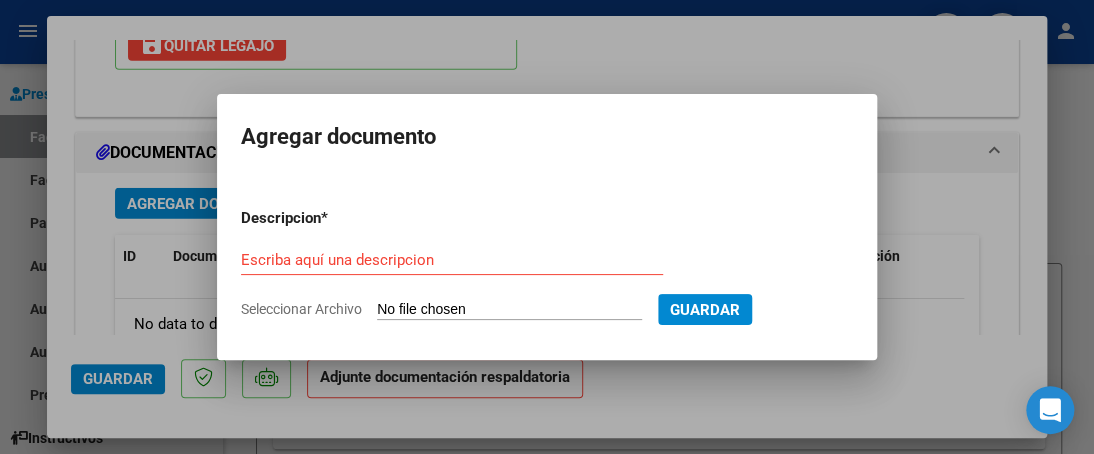 type on "C:\fakepath\AUTORIZACION.pdf" 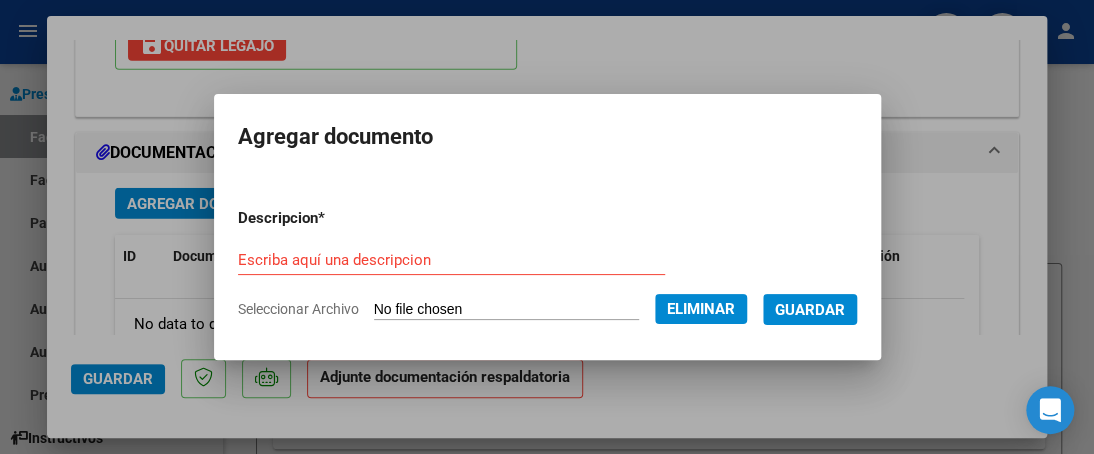 click on "Descripcion  *   Escriba aquí una descripcion  Seleccionar Archivo Eliminar Guardar" at bounding box center [547, 263] 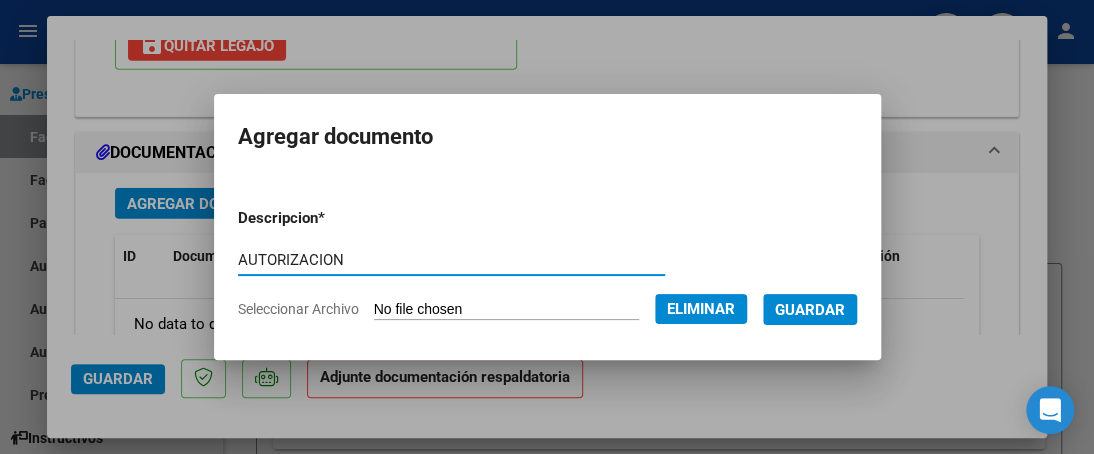 type on "AUTORIZACION" 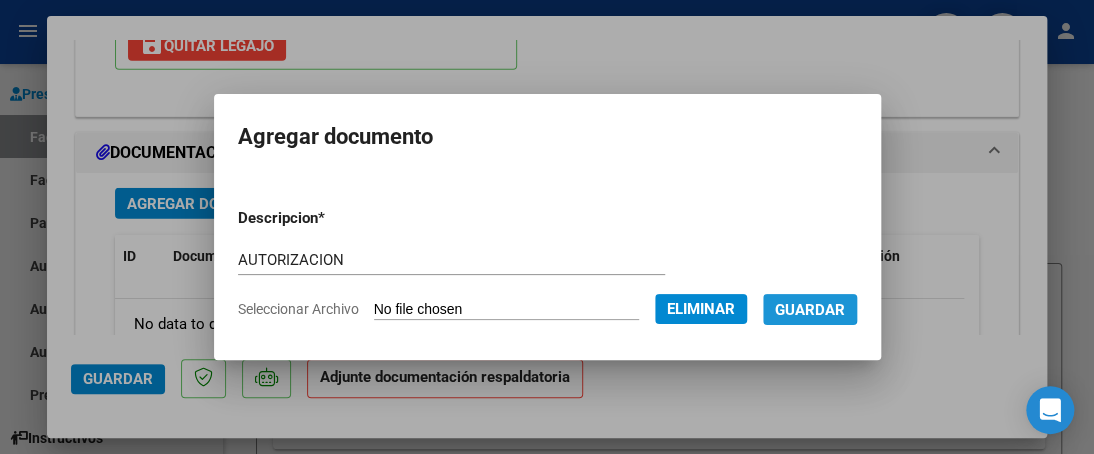 click on "Guardar" at bounding box center [810, 309] 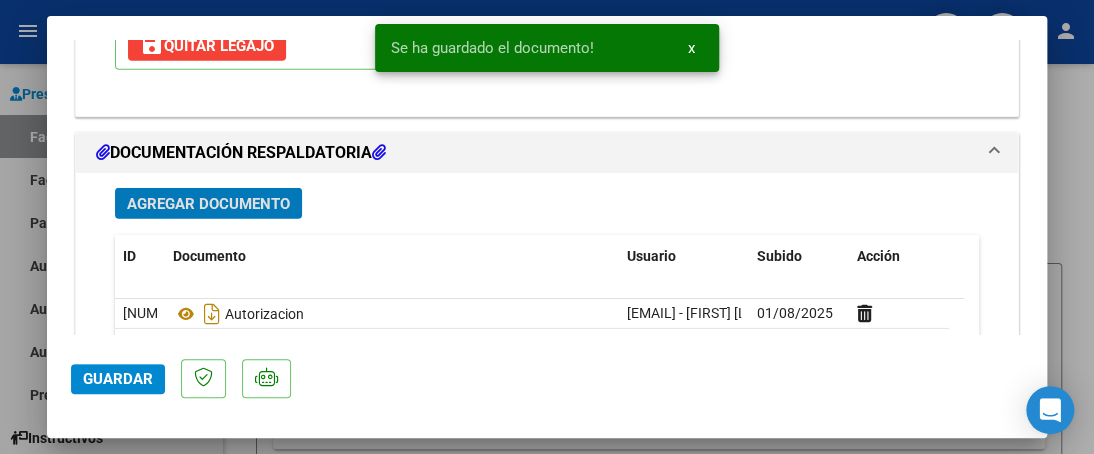 click on "Agregar Documento ID Documento Usuario Subido Acción 15093 Autorizacion [EMAIL] - [FIRST] [LAST] 01/08/2025 1 total 1" at bounding box center (547, 369) 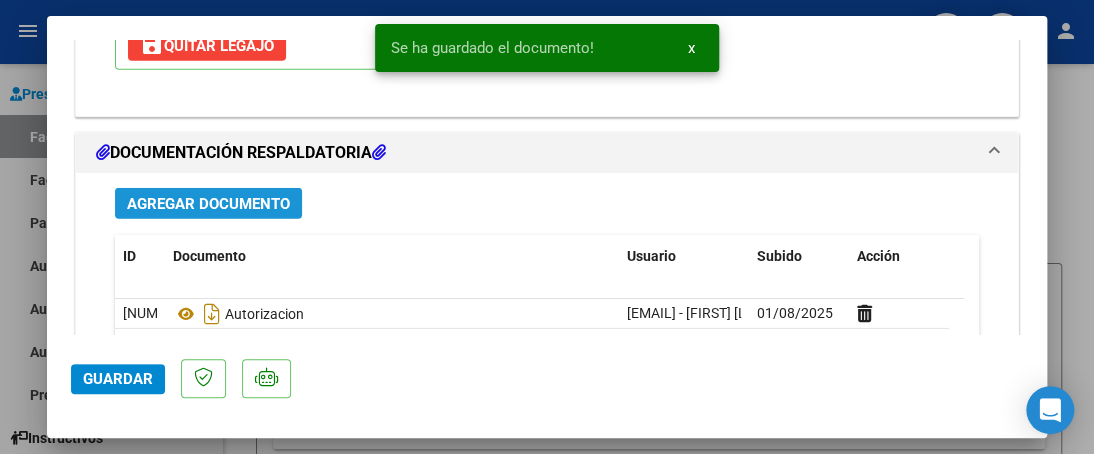 click on "Agregar Documento" at bounding box center (208, 204) 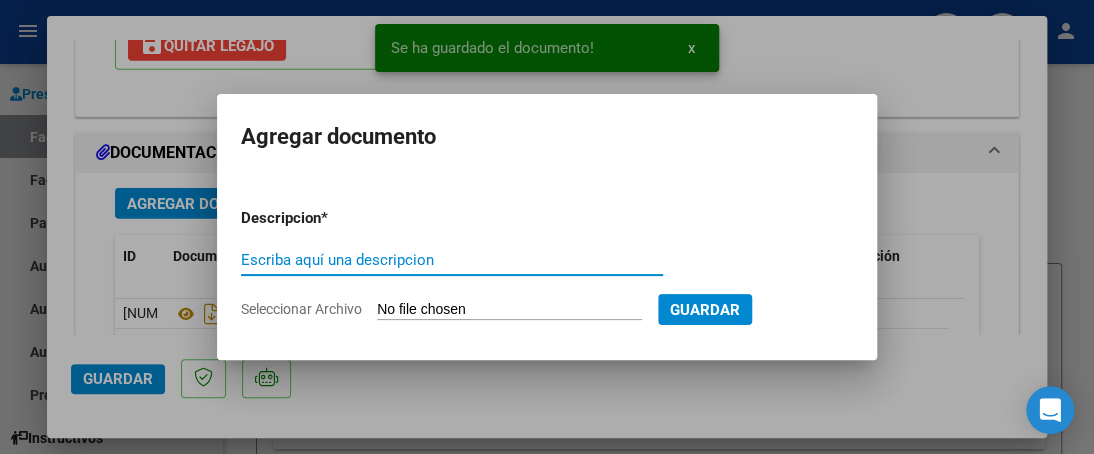 click on "Seleccionar Archivo" at bounding box center [509, 310] 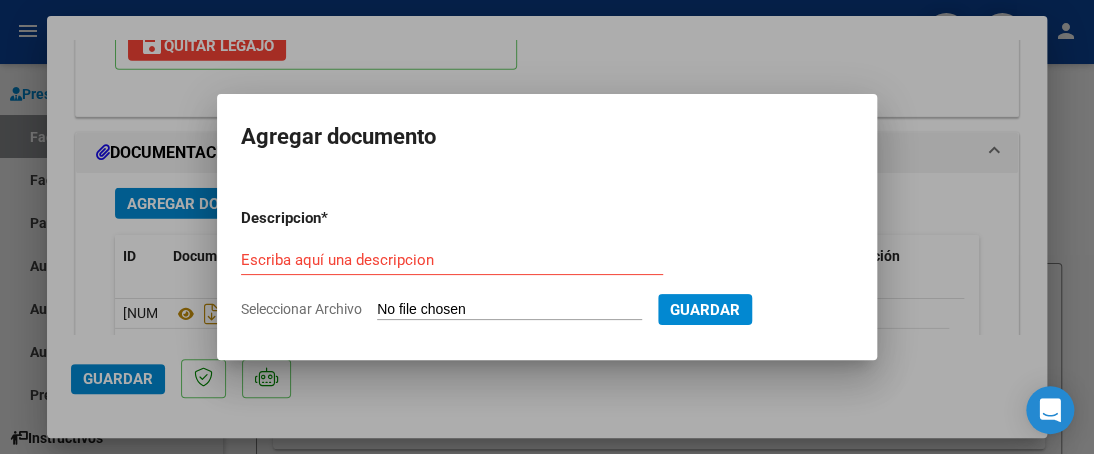type on "C:\fakepath\TERAPIA [LAST] [FIRST].pdf" 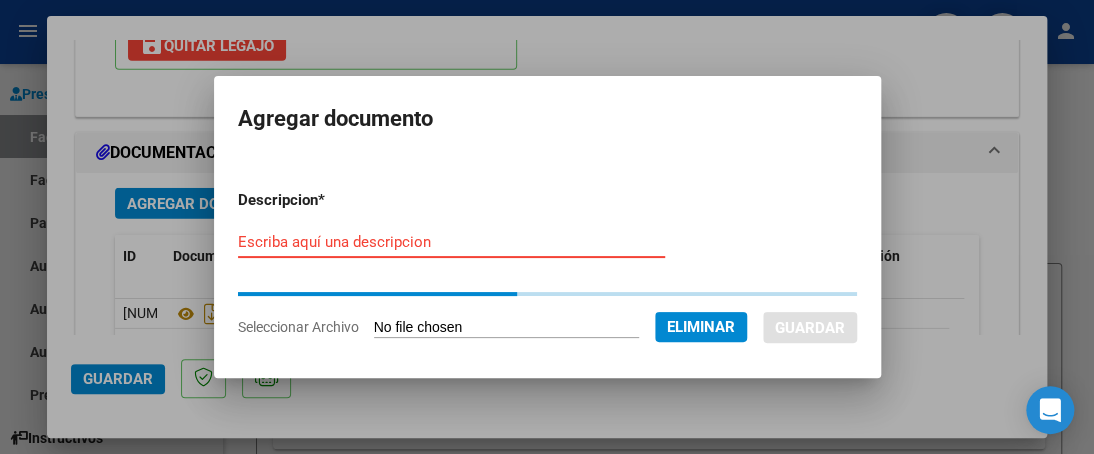 click on "Escriba aquí una descripcion" at bounding box center (451, 242) 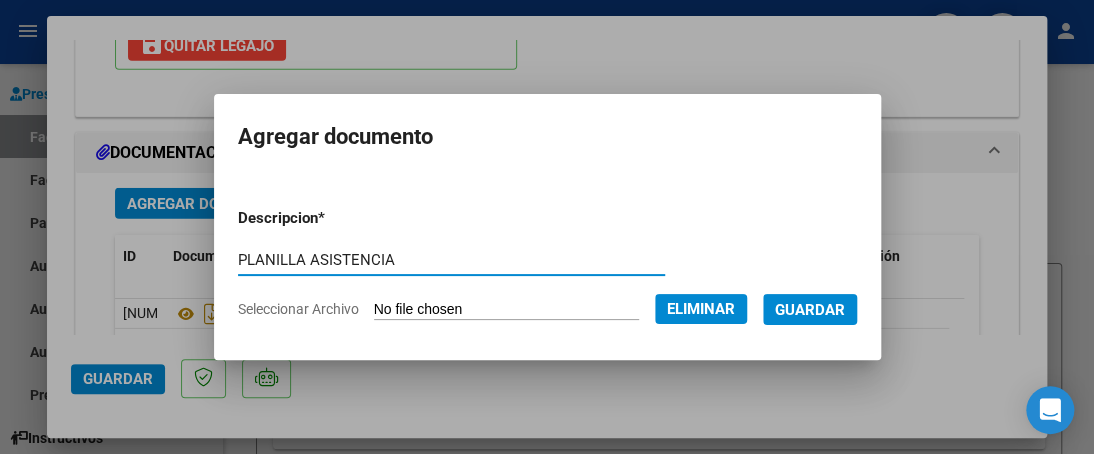 type on "PLANILLA ASISTENCIA" 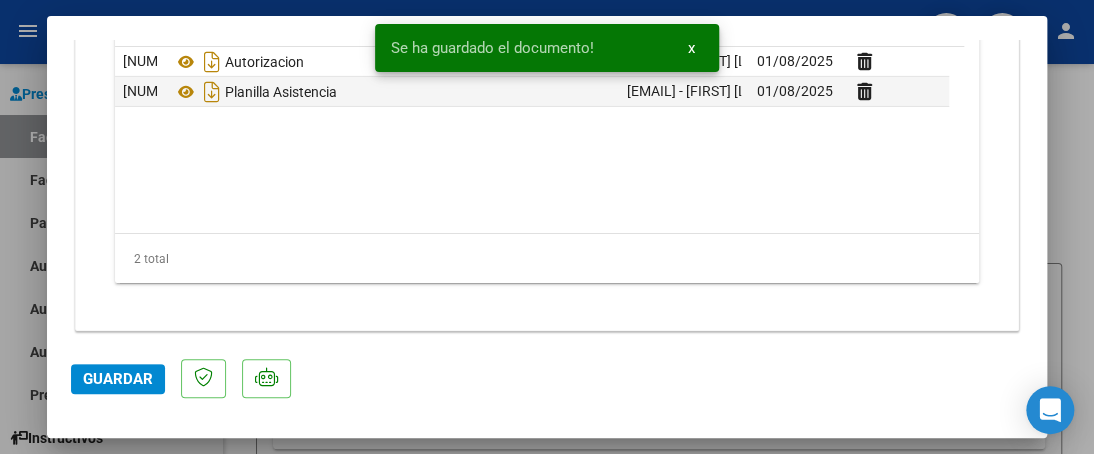 scroll, scrollTop: 2411, scrollLeft: 0, axis: vertical 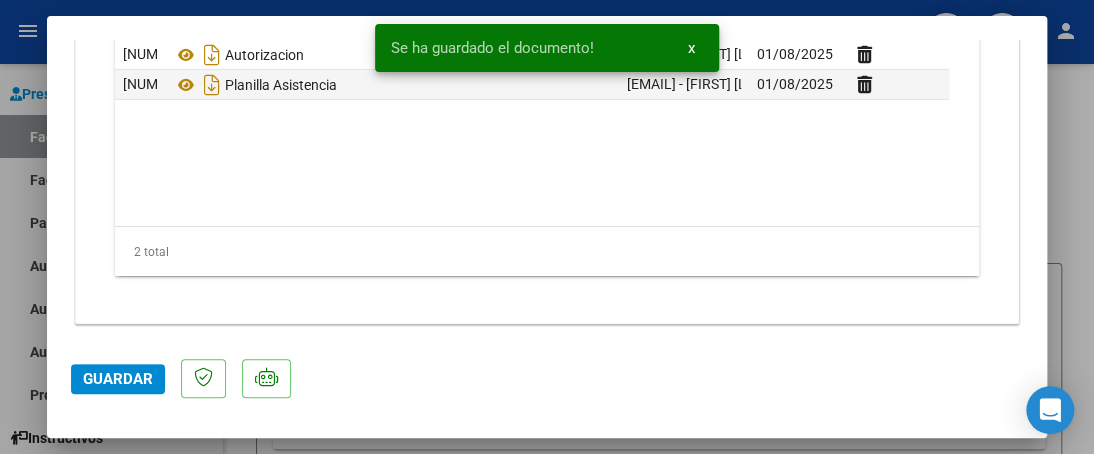 click on "Guardar" 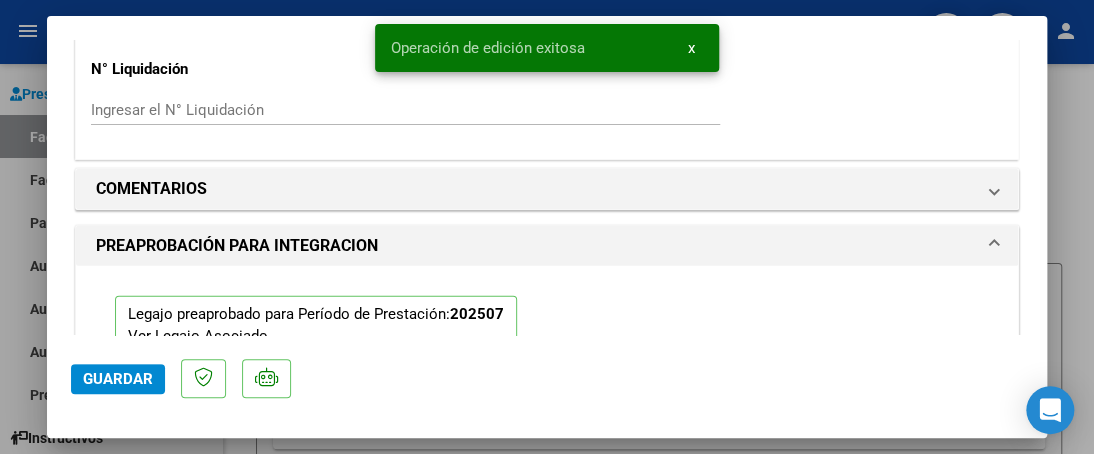 scroll, scrollTop: 1511, scrollLeft: 0, axis: vertical 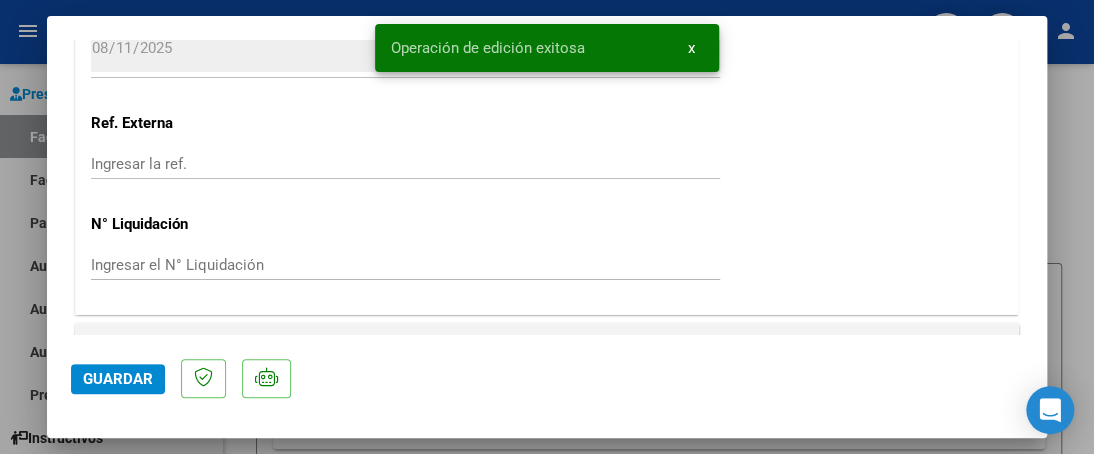 click on "x" at bounding box center (691, 48) 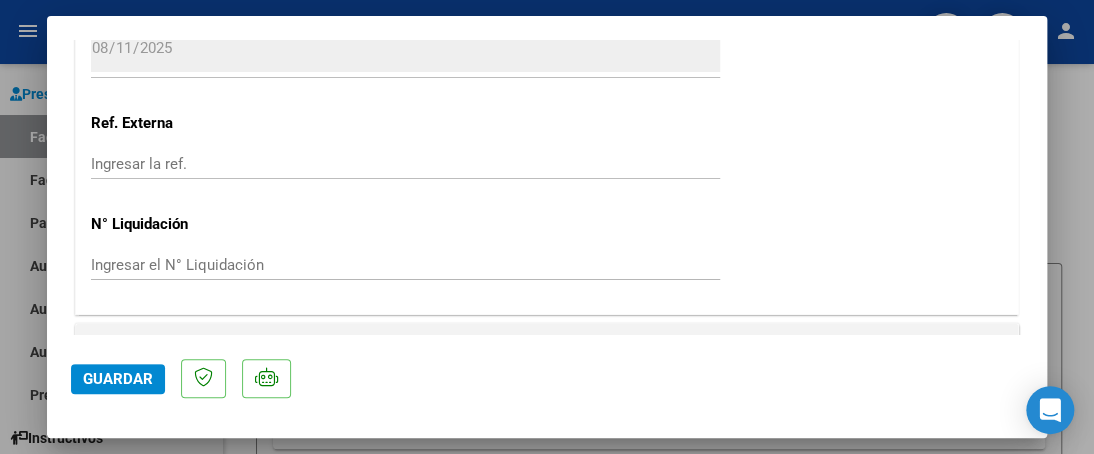 click at bounding box center [547, 227] 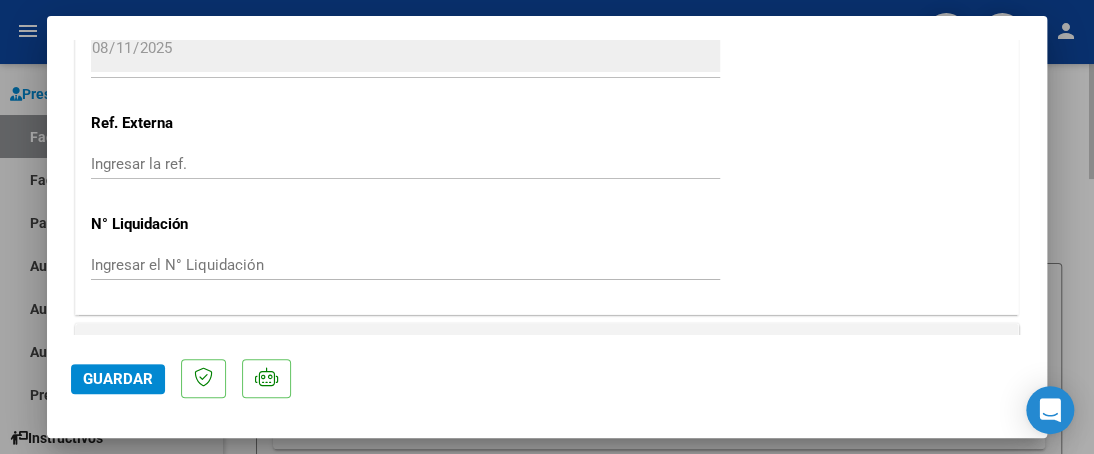 type 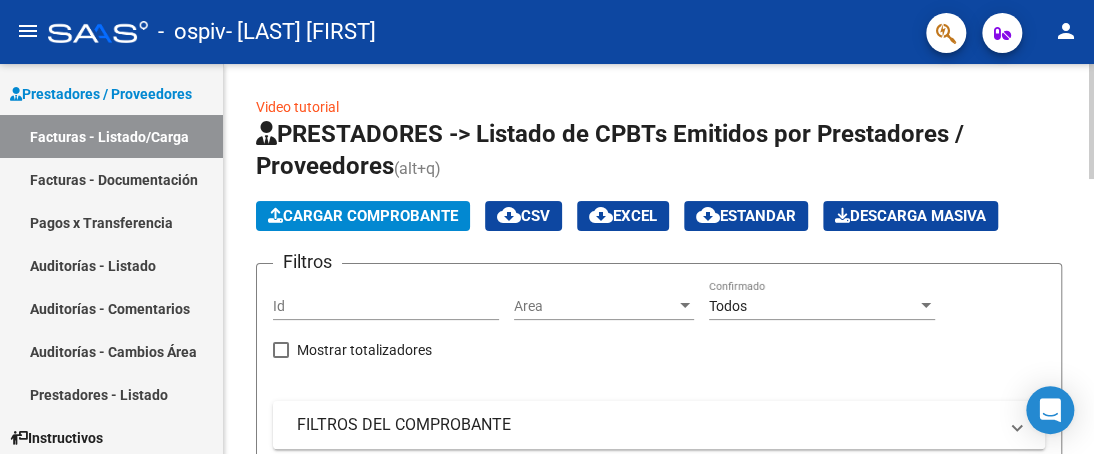 click on "Cargar Comprobante" 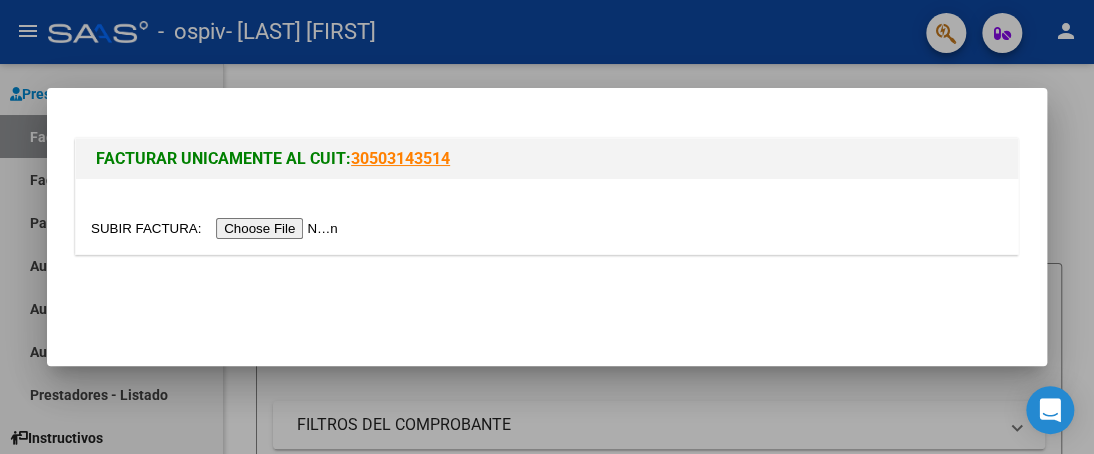 click at bounding box center (217, 228) 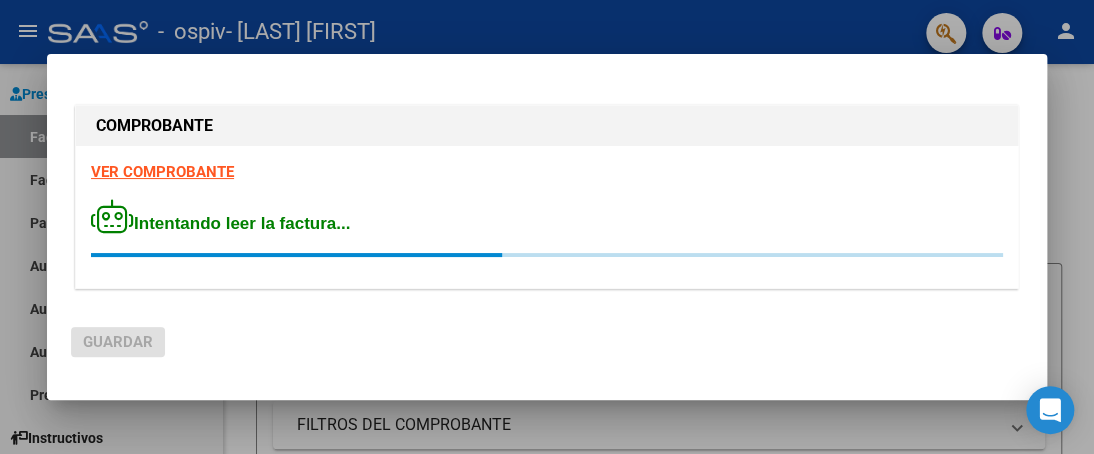 click at bounding box center [547, 227] 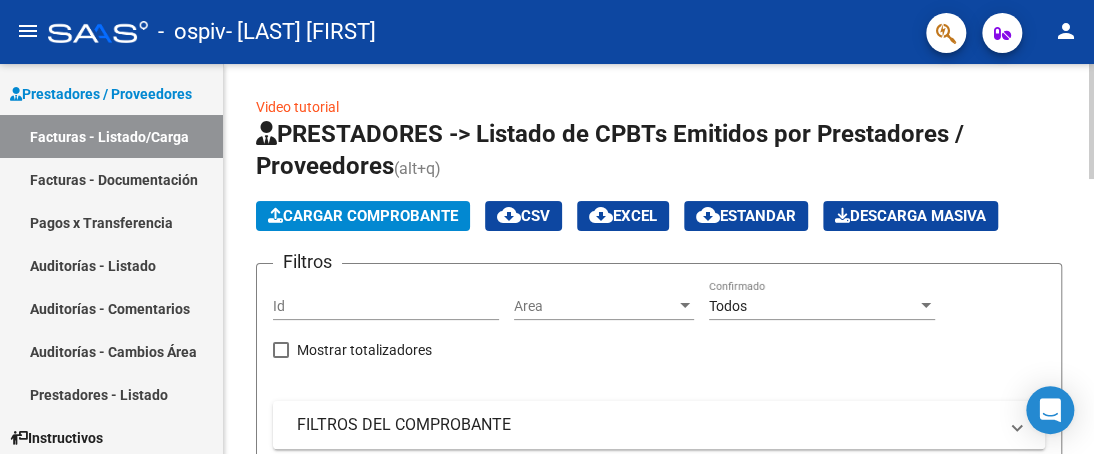 click on "Cargar Comprobante" 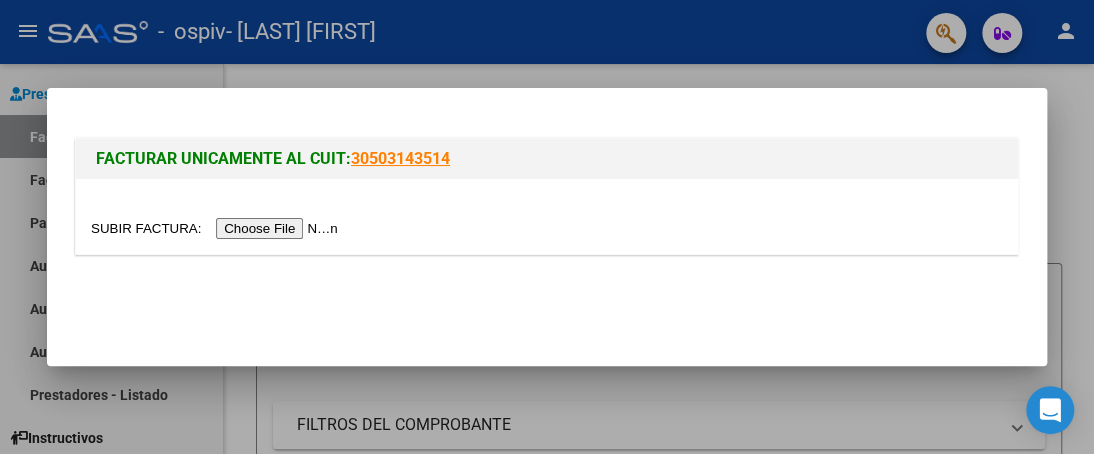 click at bounding box center [217, 228] 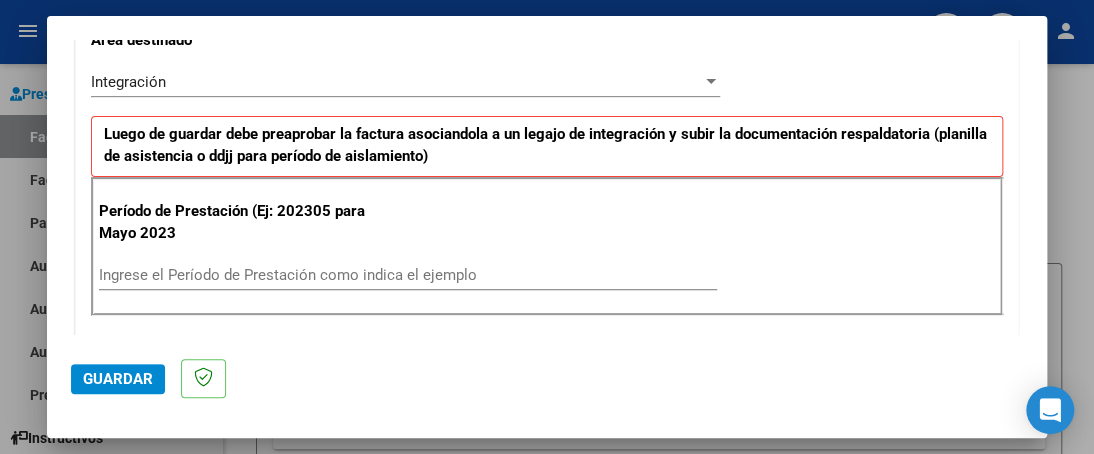 scroll, scrollTop: 600, scrollLeft: 0, axis: vertical 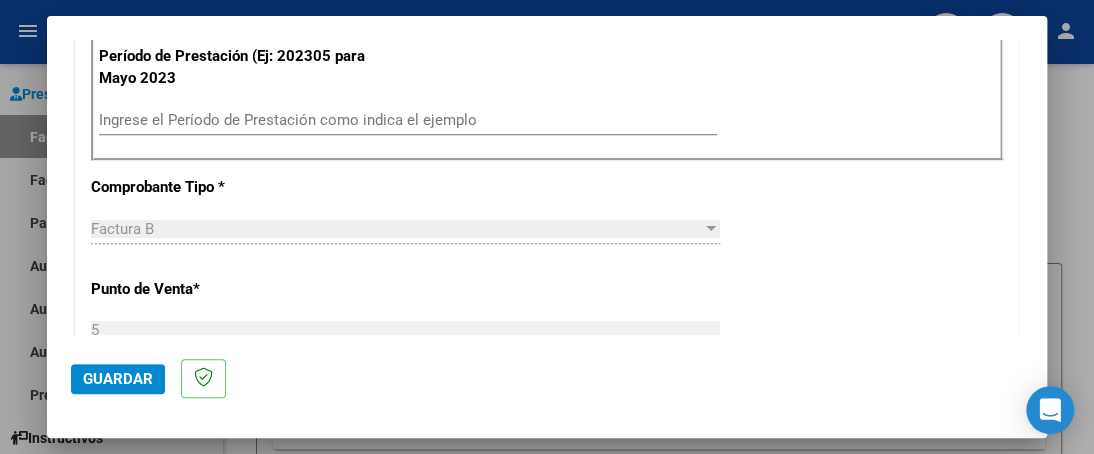 click on "Ingrese el Período de Prestación como indica el ejemplo" at bounding box center [408, 120] 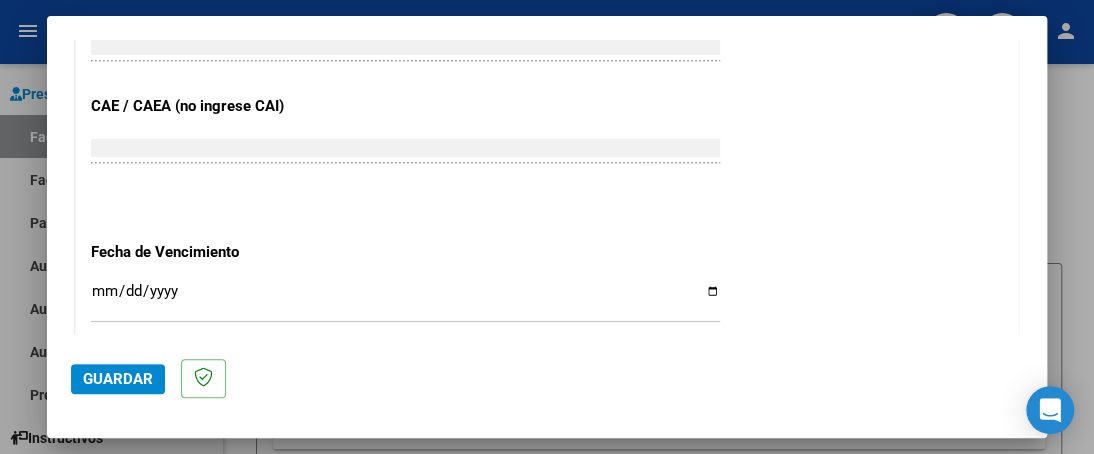 scroll, scrollTop: 1300, scrollLeft: 0, axis: vertical 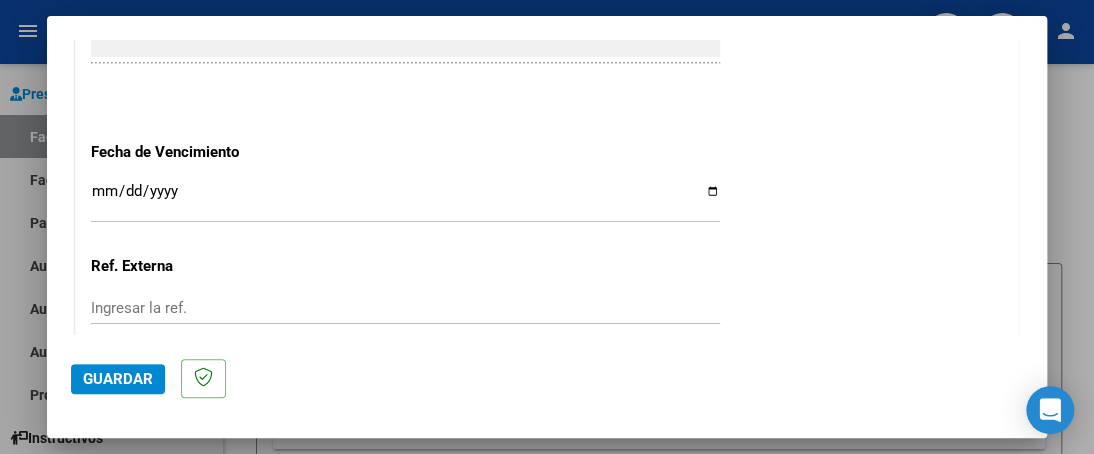 type on "202507" 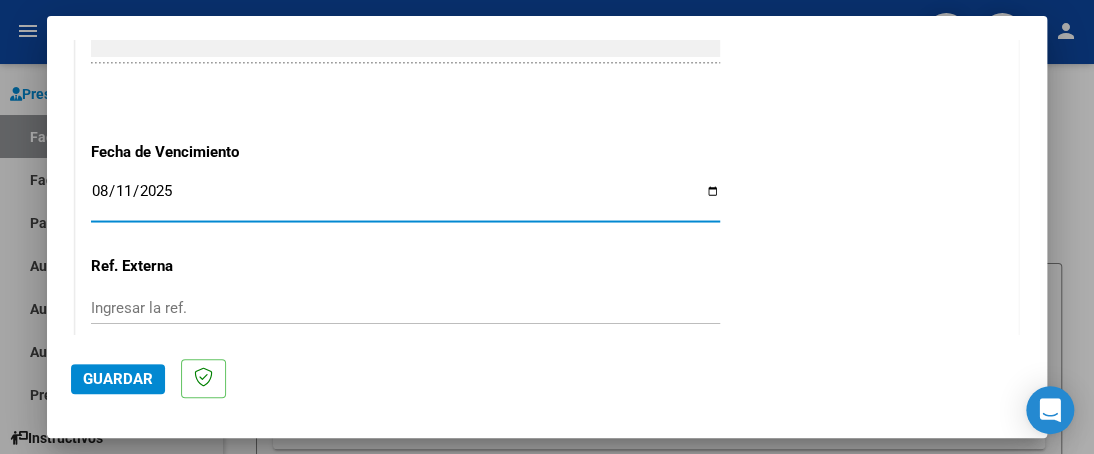 type on "2025-08-11" 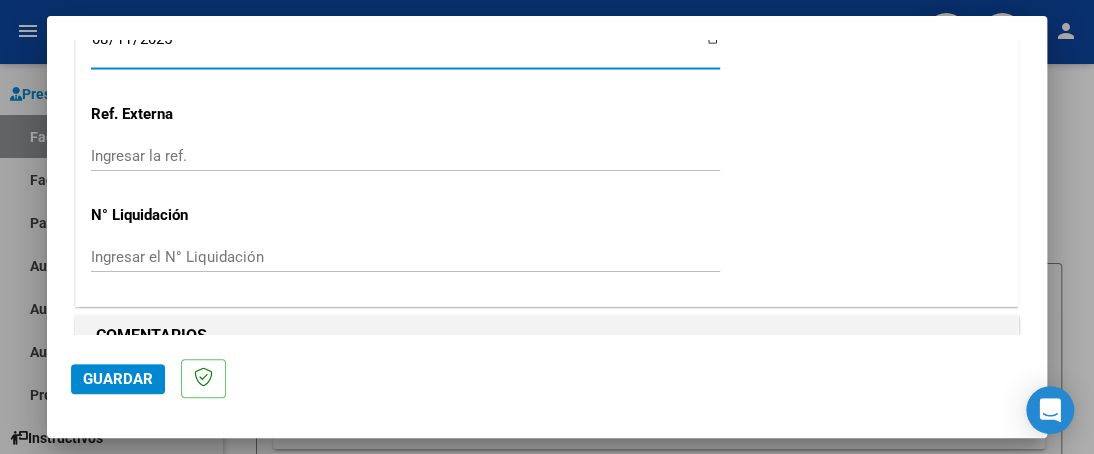 scroll, scrollTop: 1484, scrollLeft: 0, axis: vertical 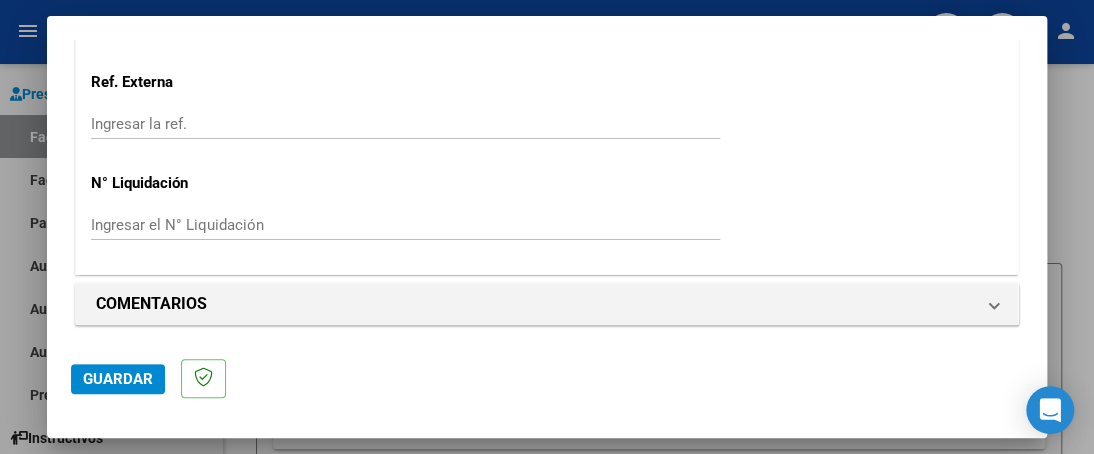 click on "Guardar" 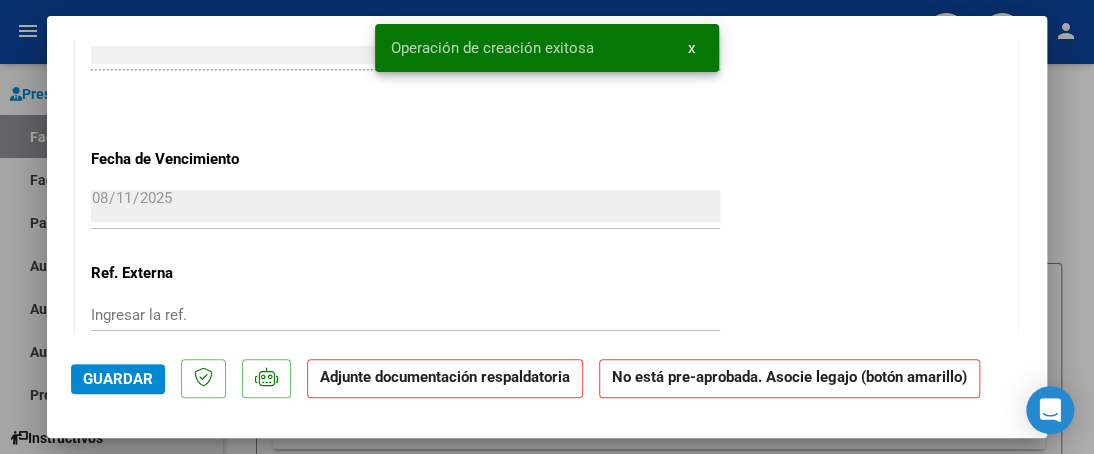 scroll, scrollTop: 1600, scrollLeft: 0, axis: vertical 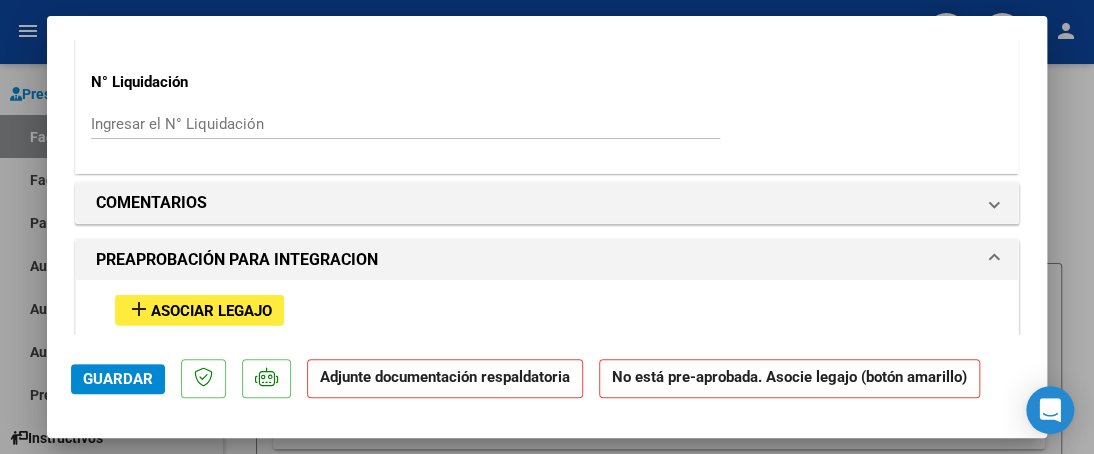 click on "Asociar Legajo" at bounding box center (211, 311) 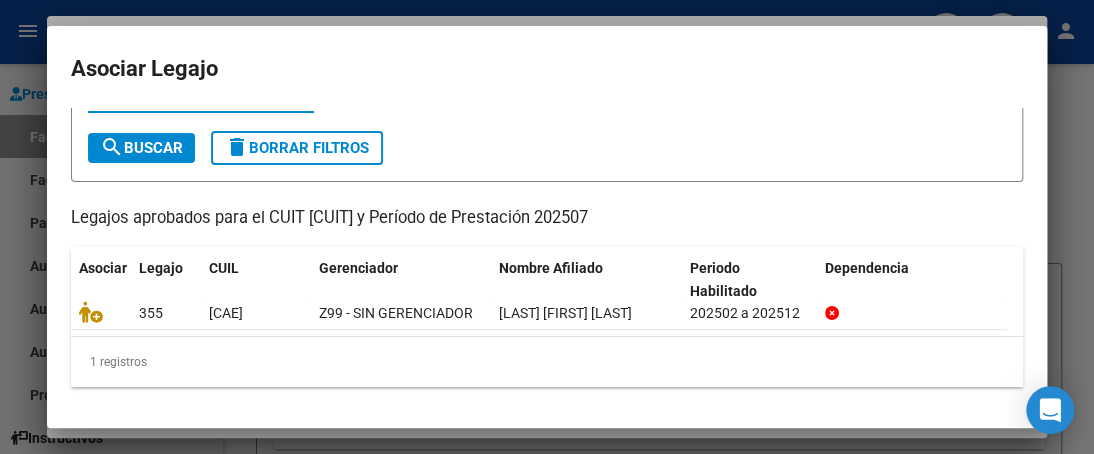 scroll, scrollTop: 107, scrollLeft: 0, axis: vertical 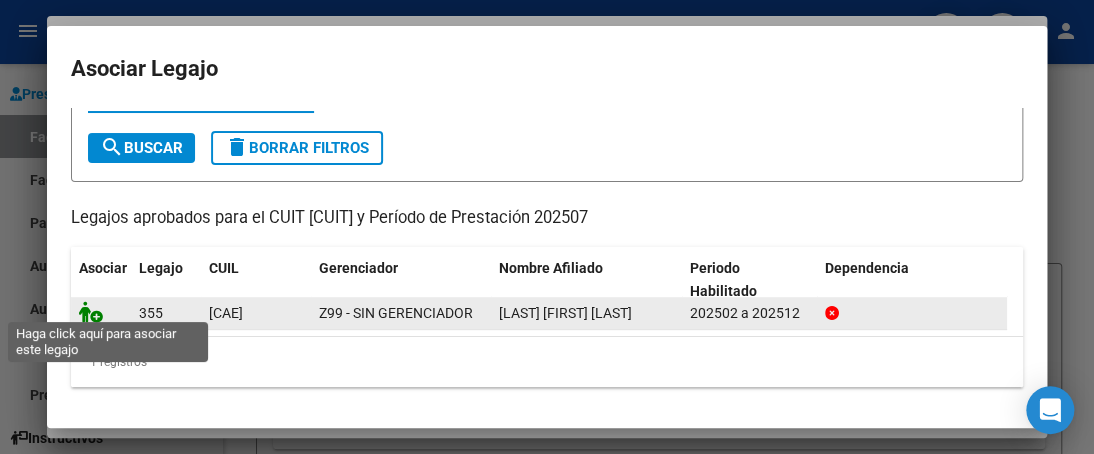 click 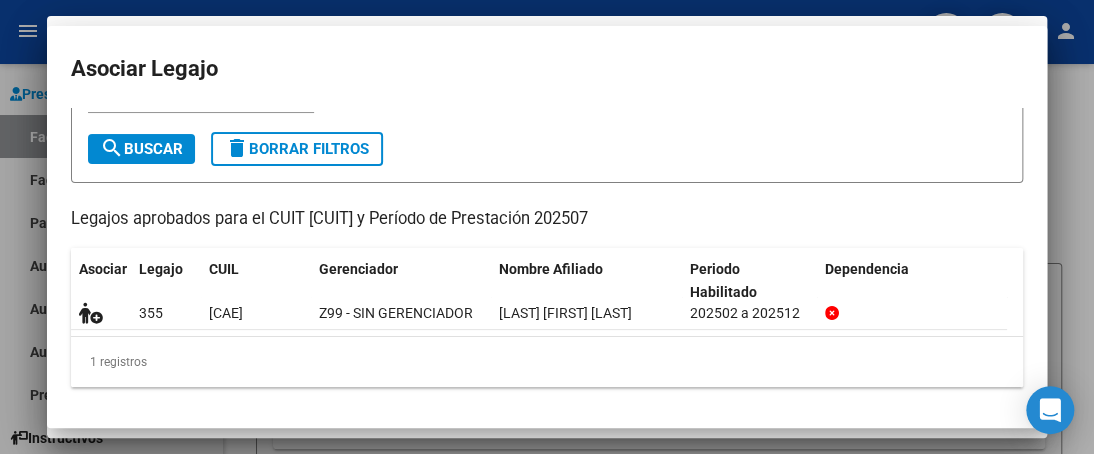 scroll, scrollTop: 1652, scrollLeft: 0, axis: vertical 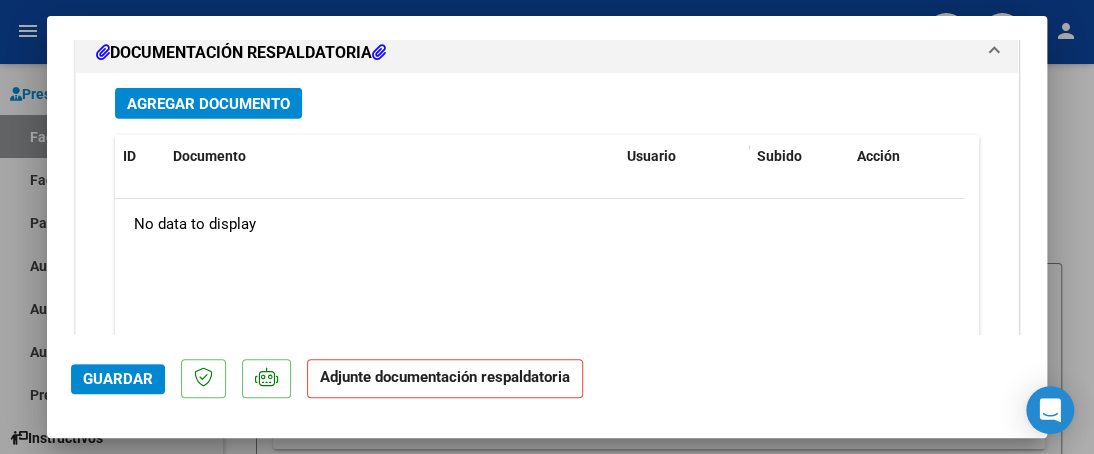 click on "Agregar Documento" at bounding box center (208, 104) 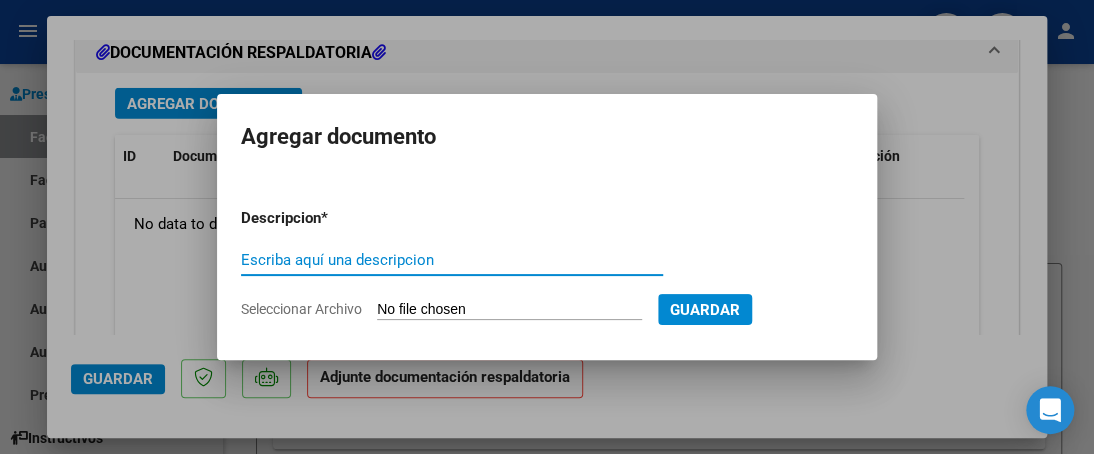 click on "Seleccionar Archivo" at bounding box center [509, 310] 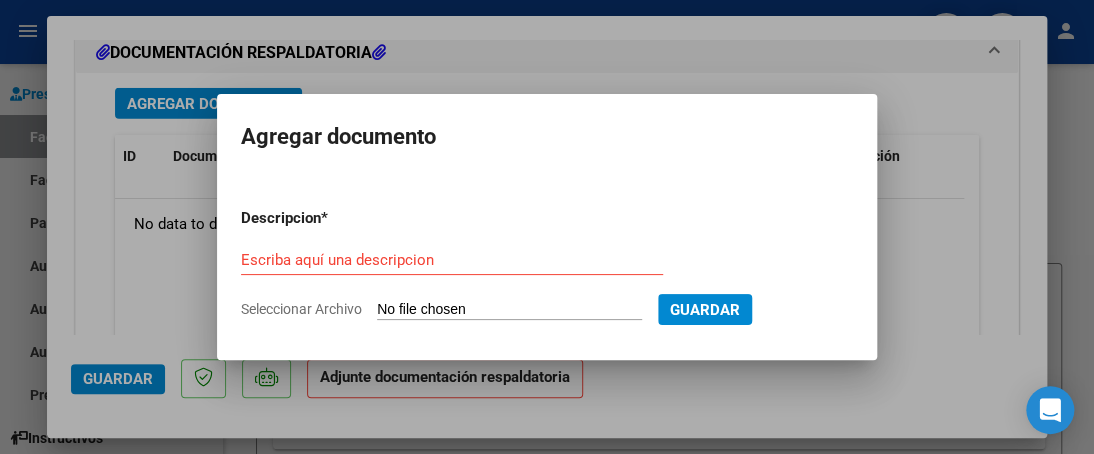 type on "C:\fakepath\AUTORIZACION.pdf" 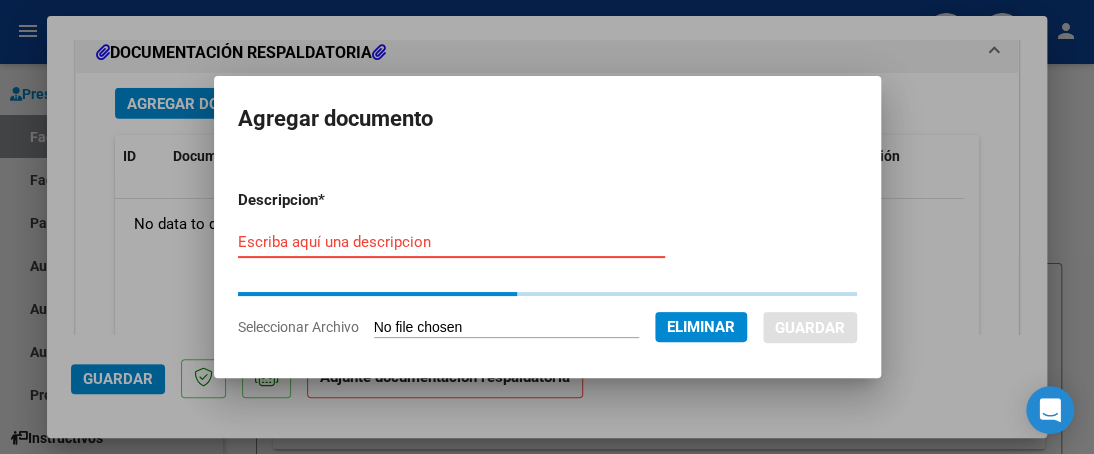 click on "Escriba aquí una descripcion" at bounding box center [451, 242] 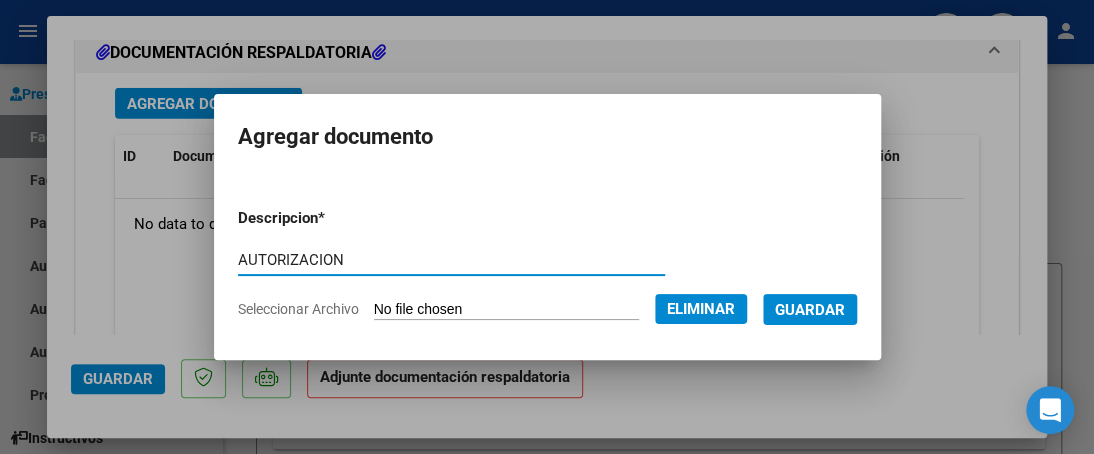type on "AUTORIZACION" 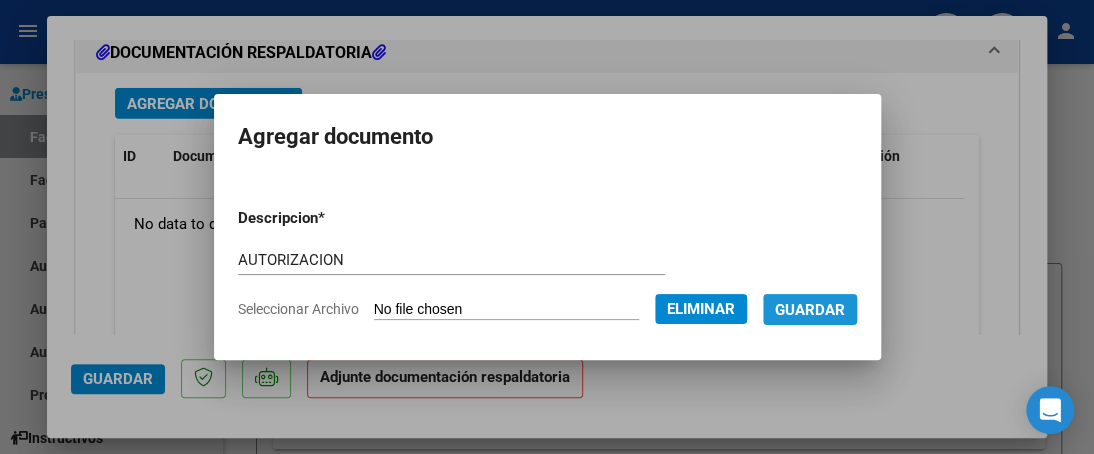 click on "Guardar" at bounding box center (810, 310) 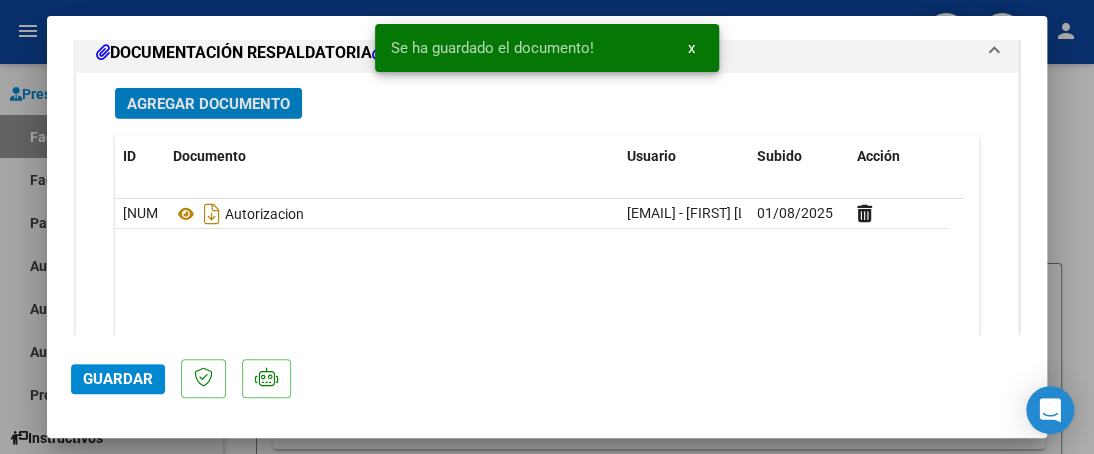 click on "Agregar Documento" at bounding box center [208, 104] 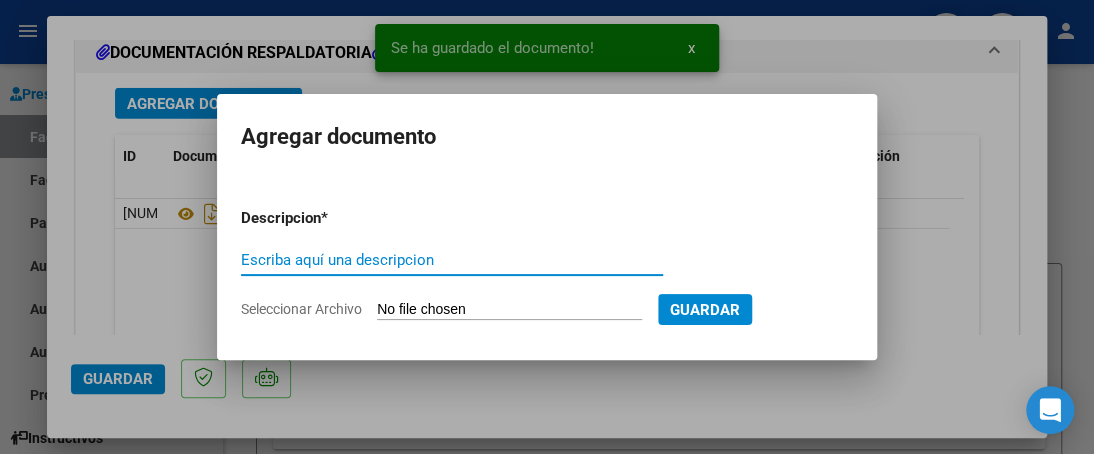 click on "Seleccionar Archivo" at bounding box center [509, 310] 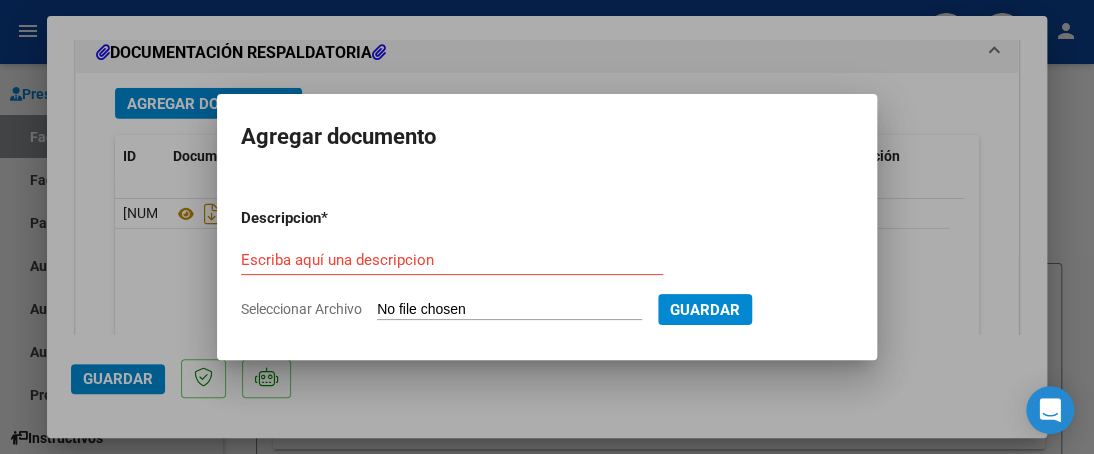 type on "C:\fakepath\COLEGIO [LAST] COLEGIO.pdf" 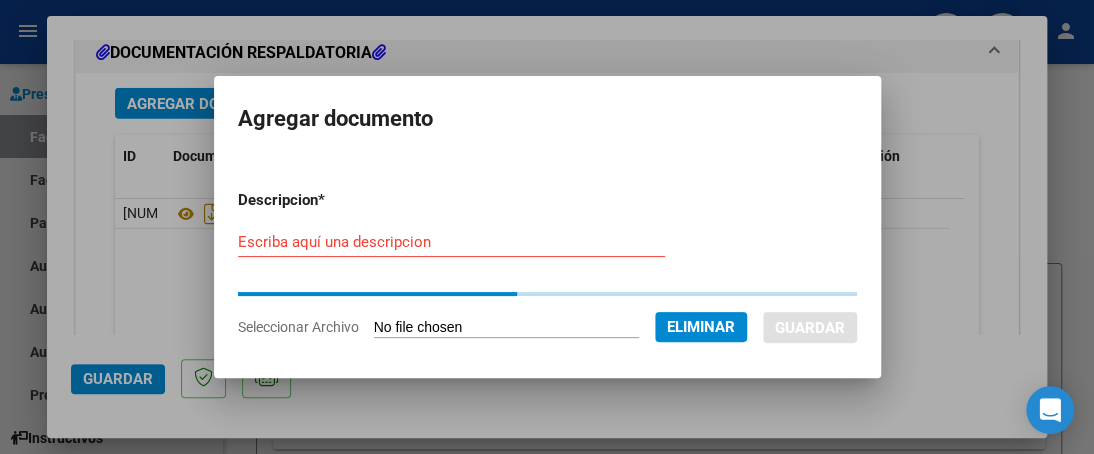 click on "Escriba aquí una descripcion" at bounding box center (451, 242) 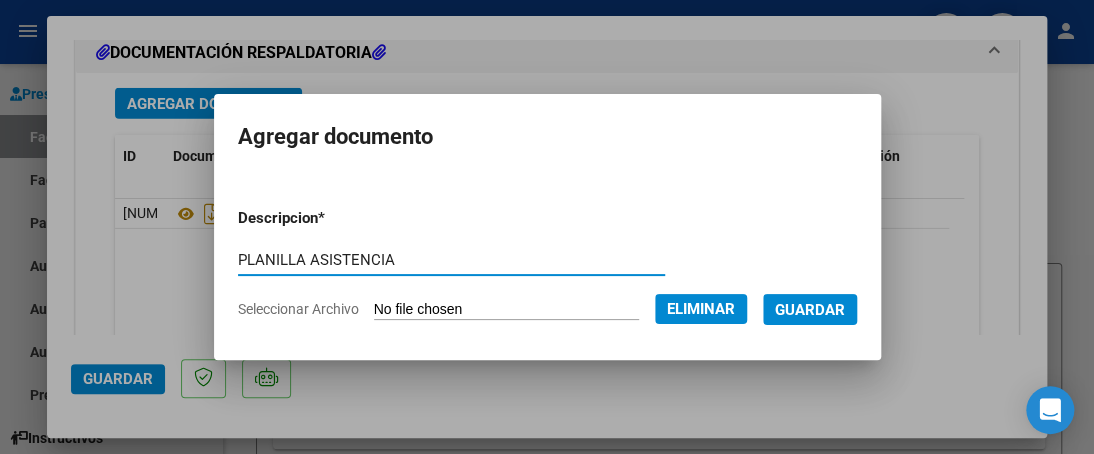 type on "PLANILLA ASISTENCIA" 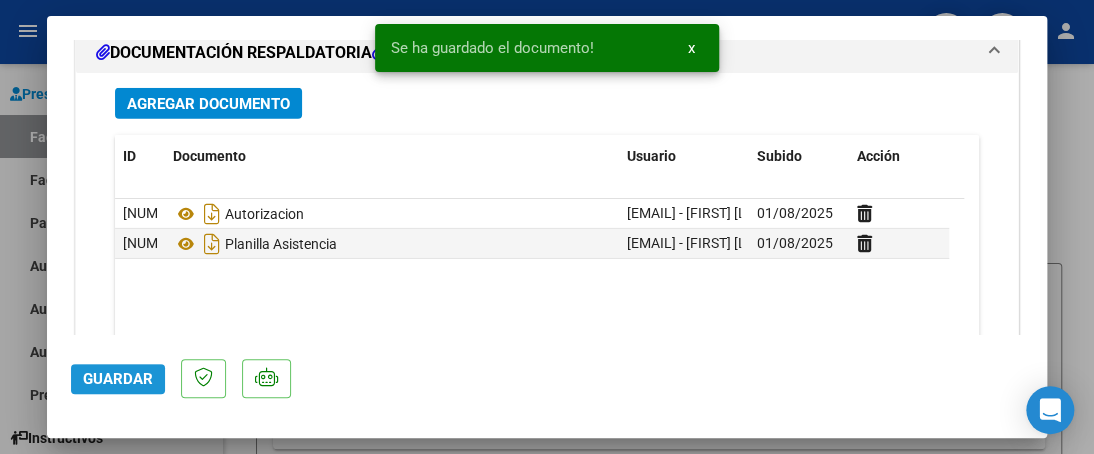 click on "Guardar" 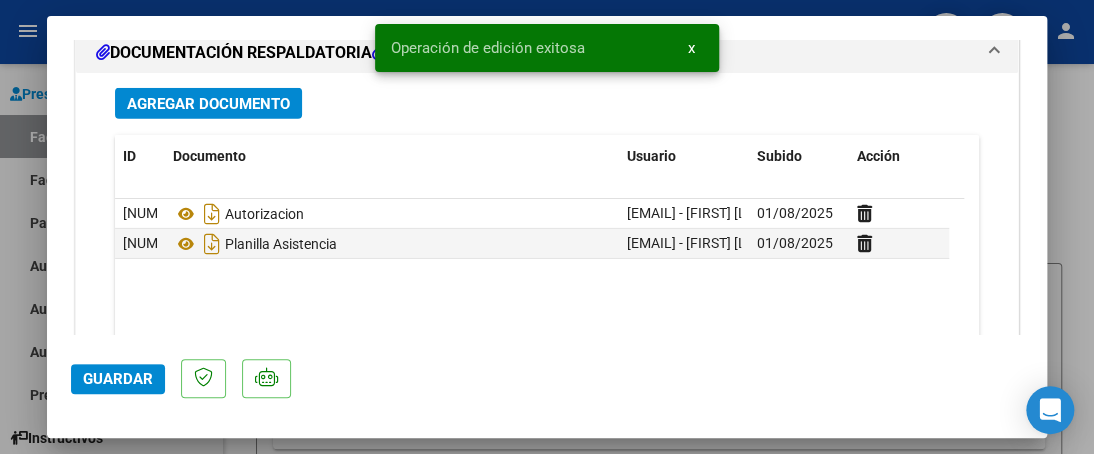 click on "x" at bounding box center (691, 48) 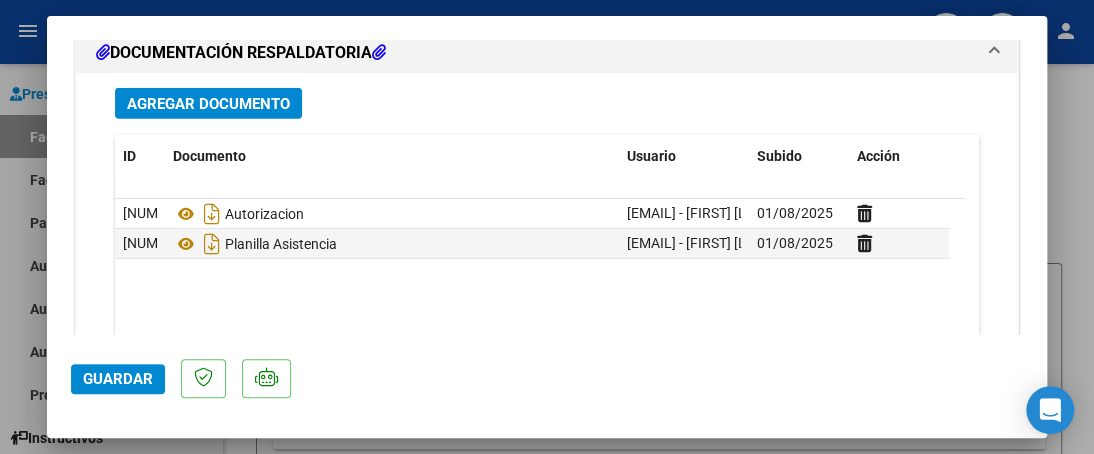 click at bounding box center (547, 227) 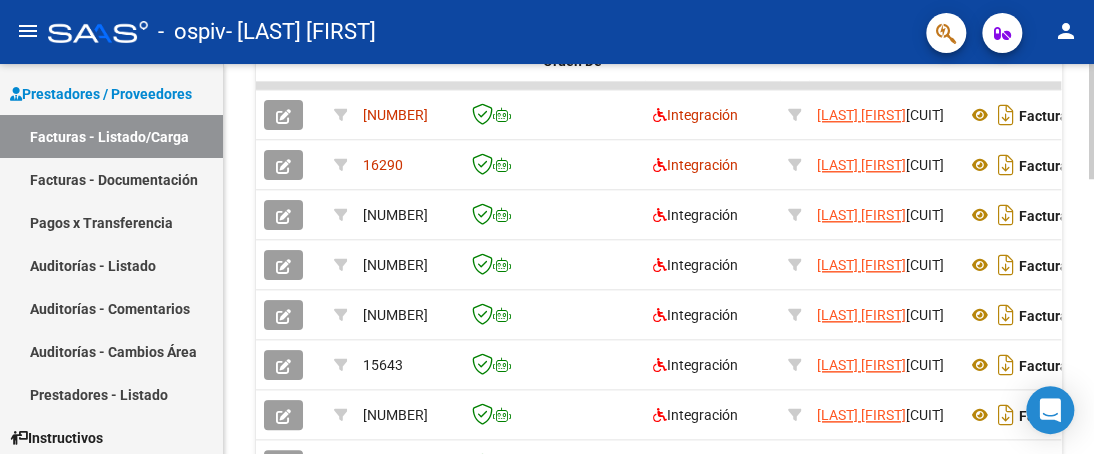scroll, scrollTop: 695, scrollLeft: 0, axis: vertical 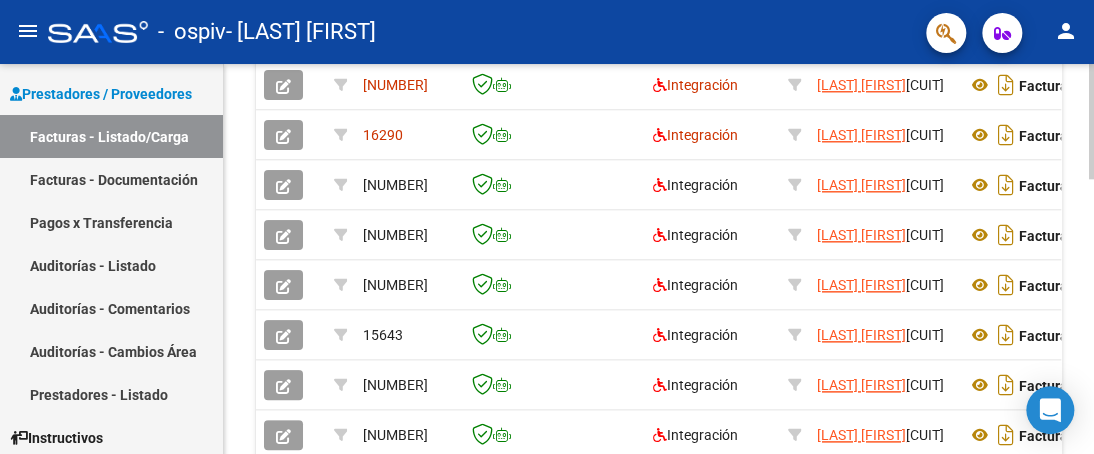 click 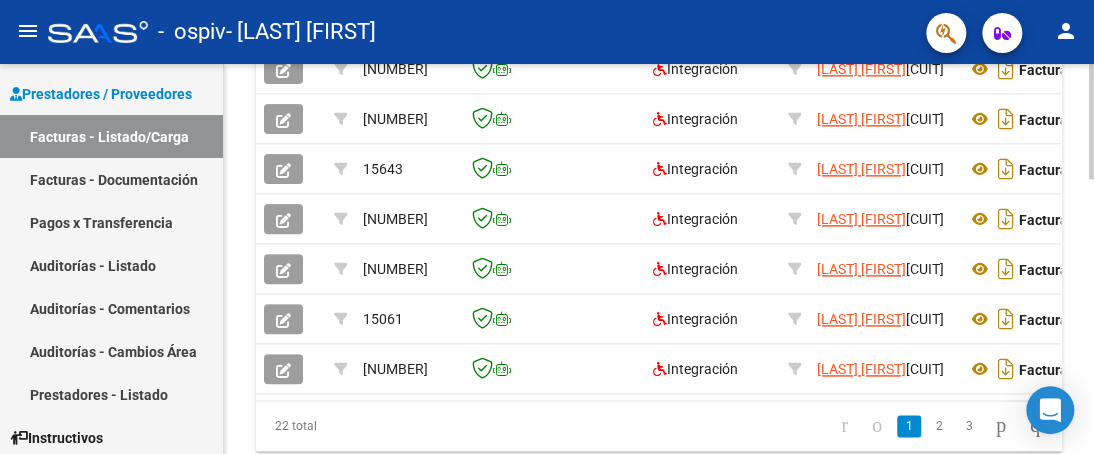 click 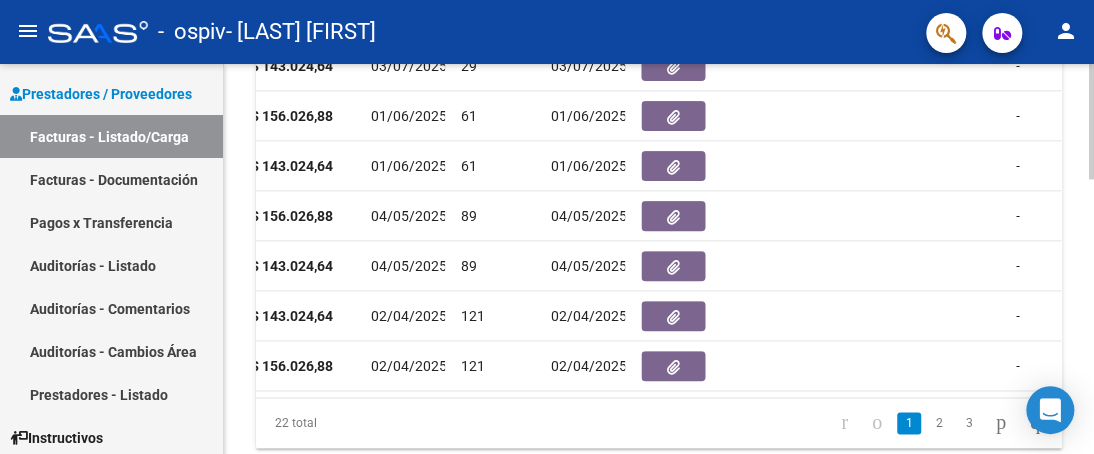 scroll, scrollTop: 0, scrollLeft: 785, axis: horizontal 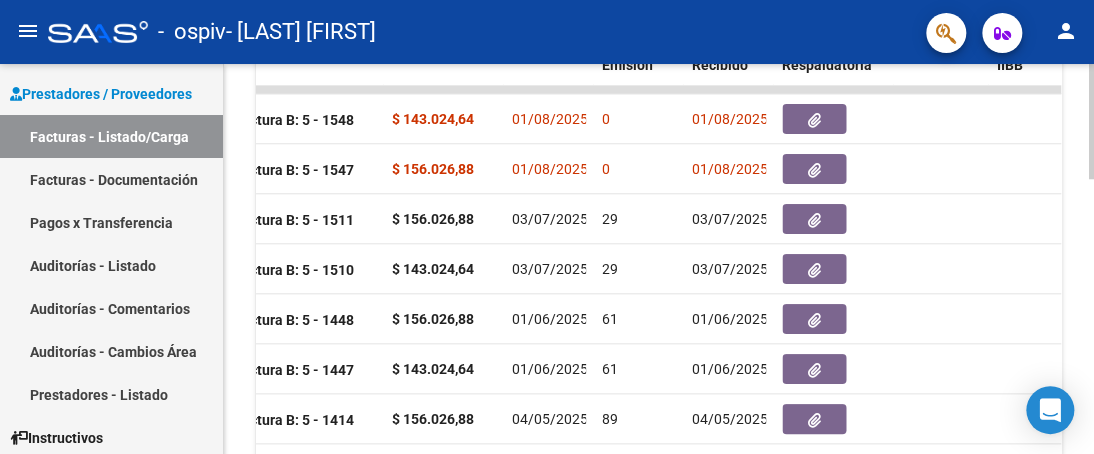 click 